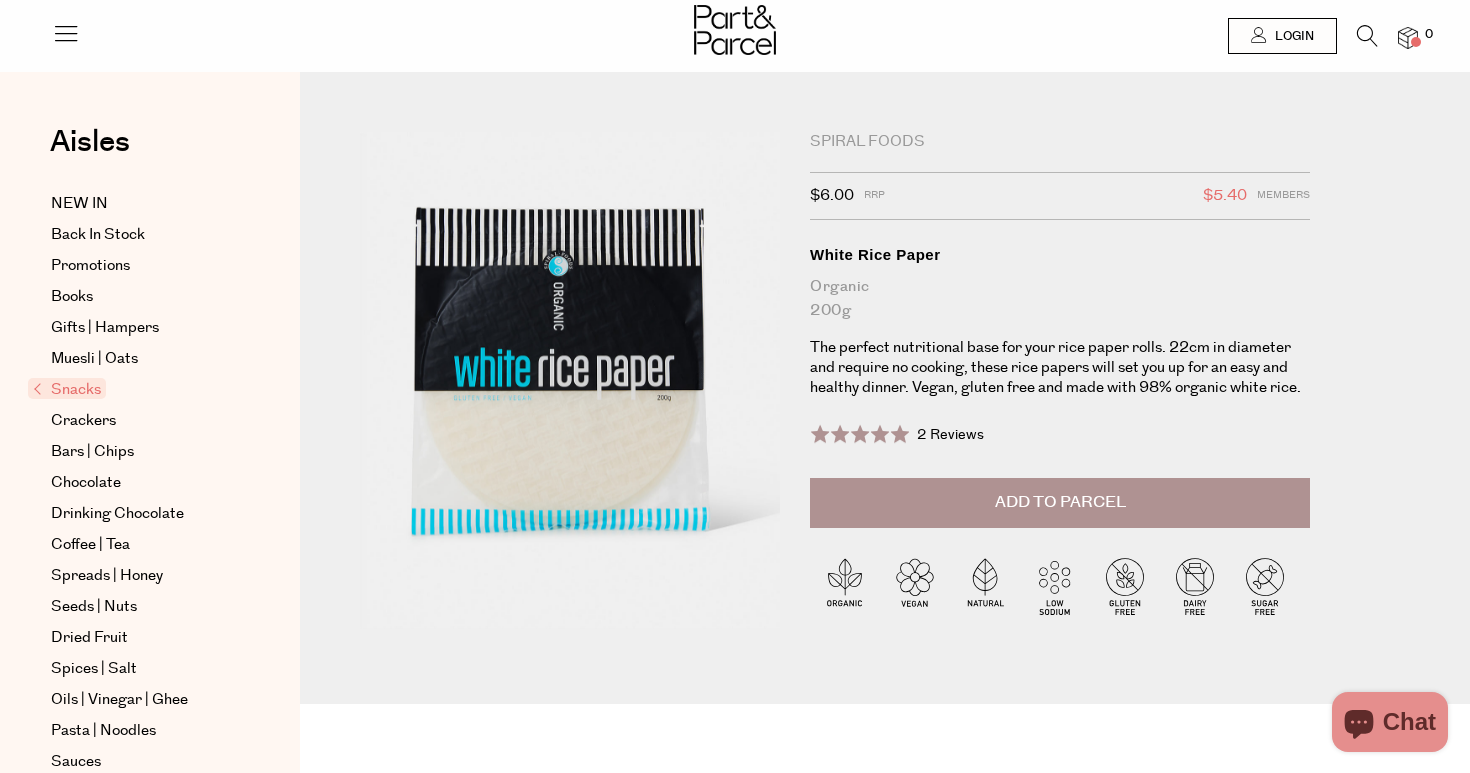scroll, scrollTop: 0, scrollLeft: 0, axis: both 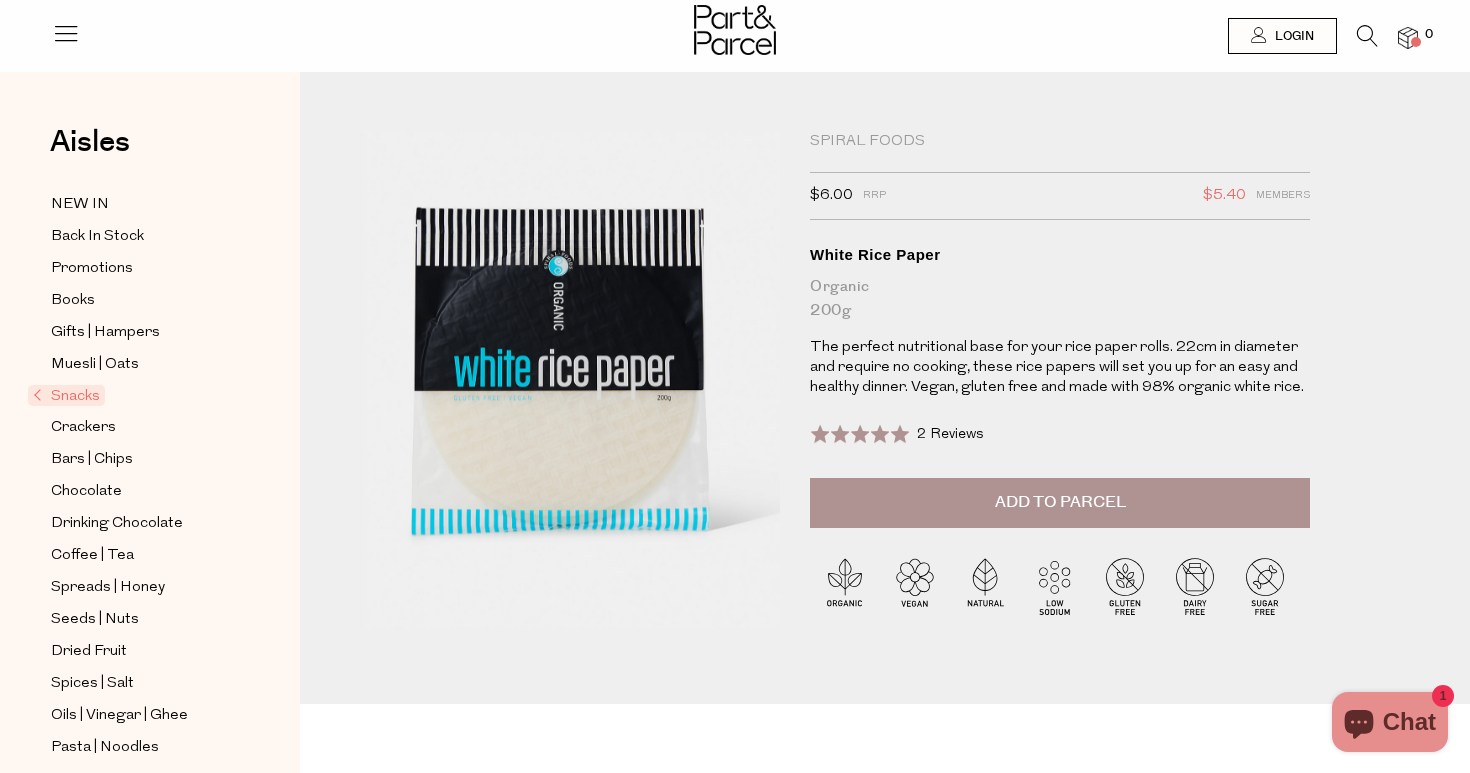 click at bounding box center [66, 33] 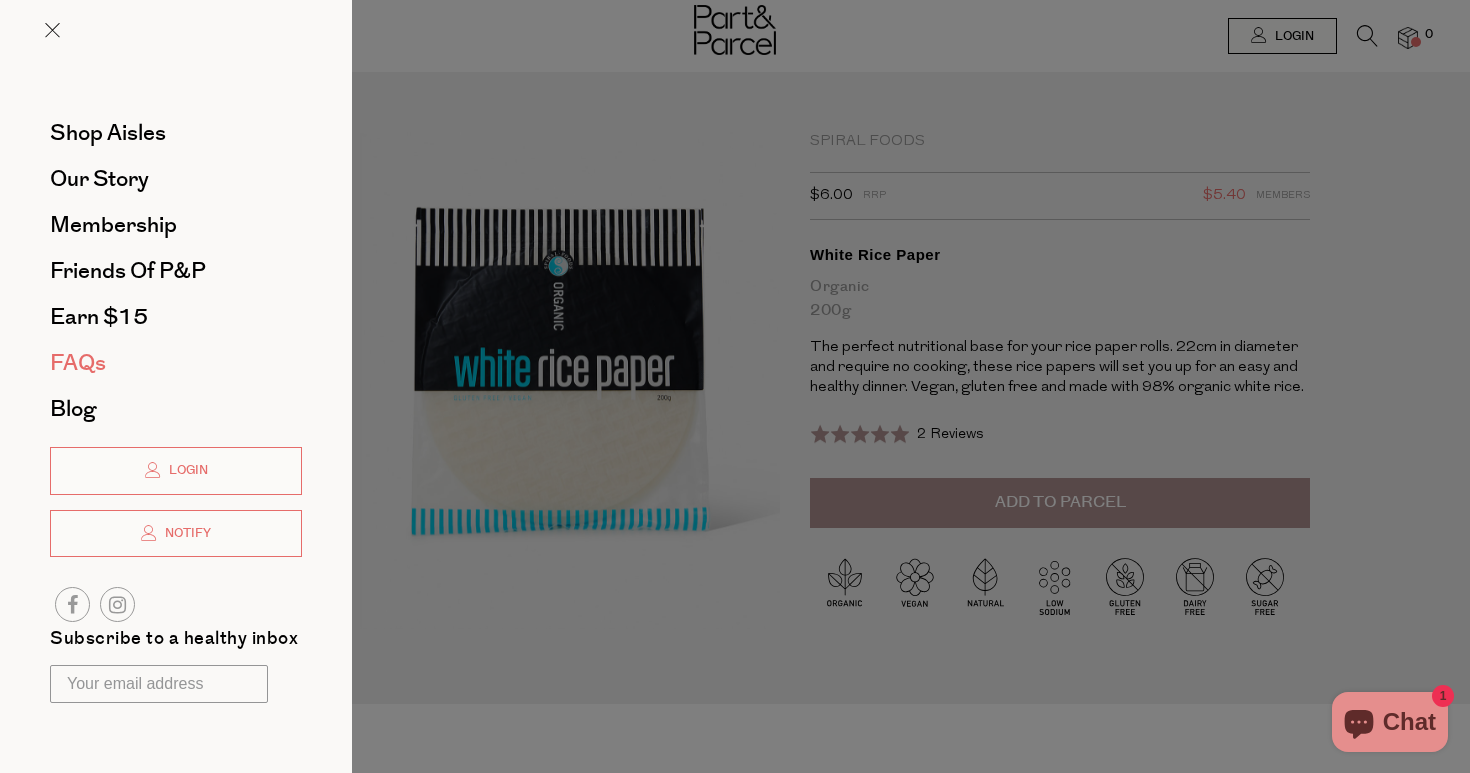 click on "FAQs" at bounding box center (78, 363) 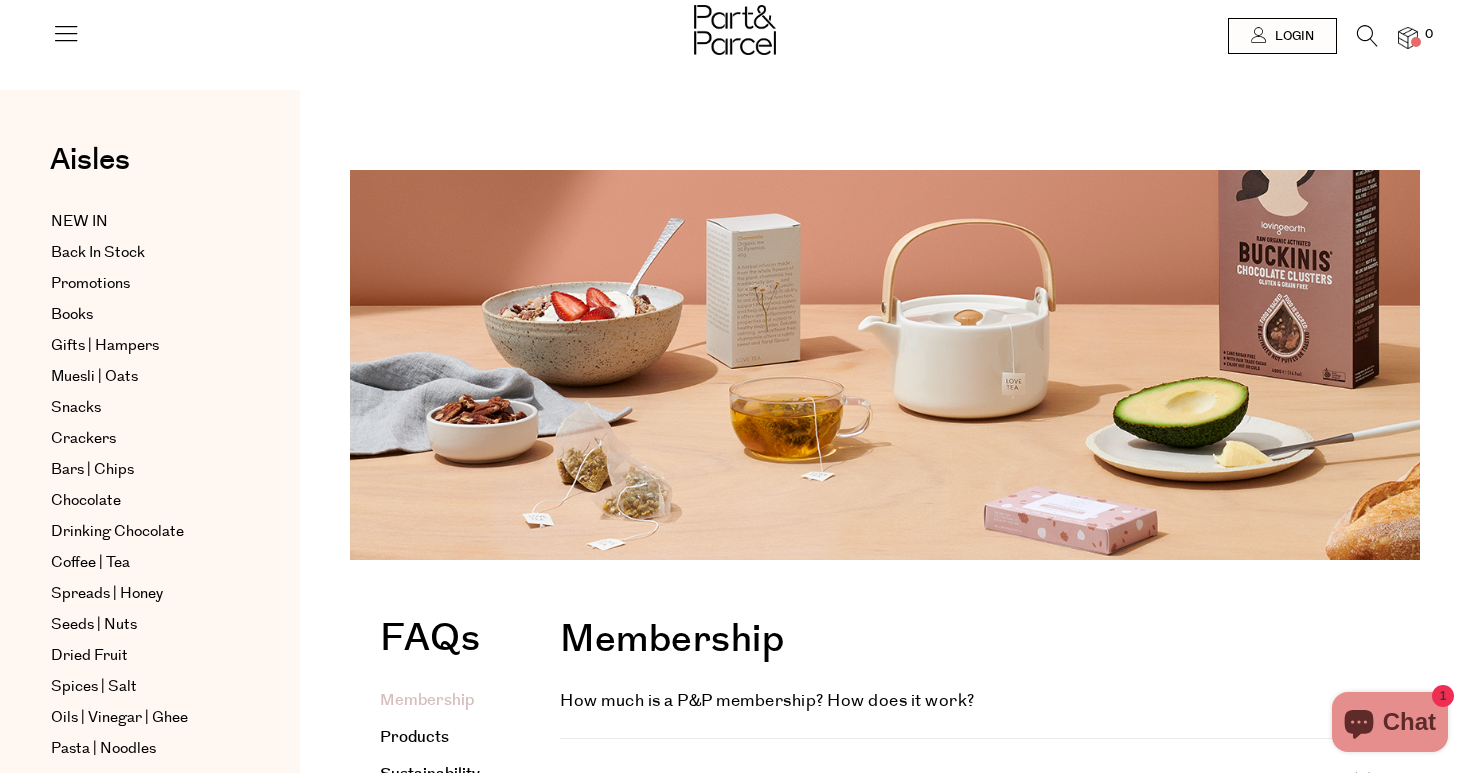 scroll, scrollTop: 0, scrollLeft: 0, axis: both 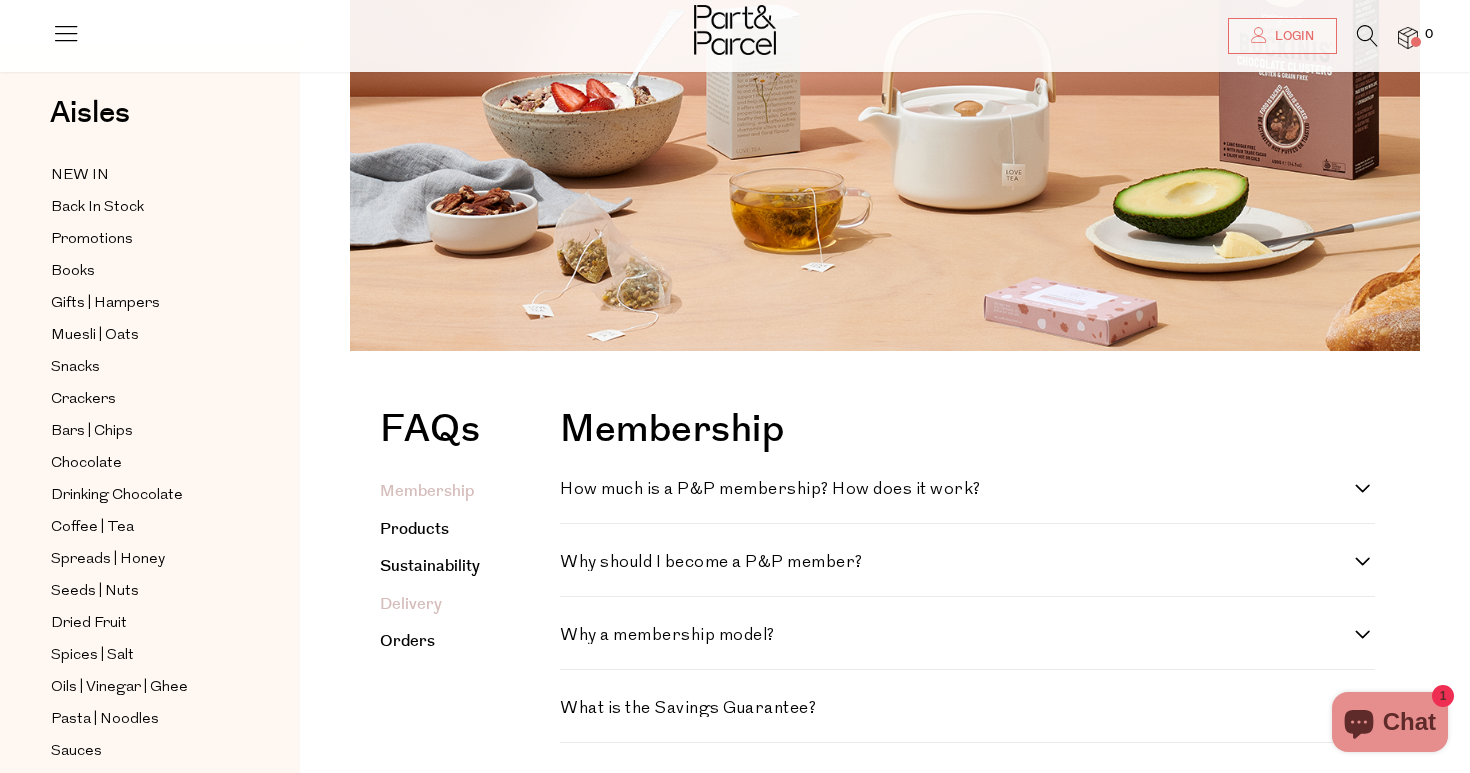 click on "Delivery" at bounding box center (411, 604) 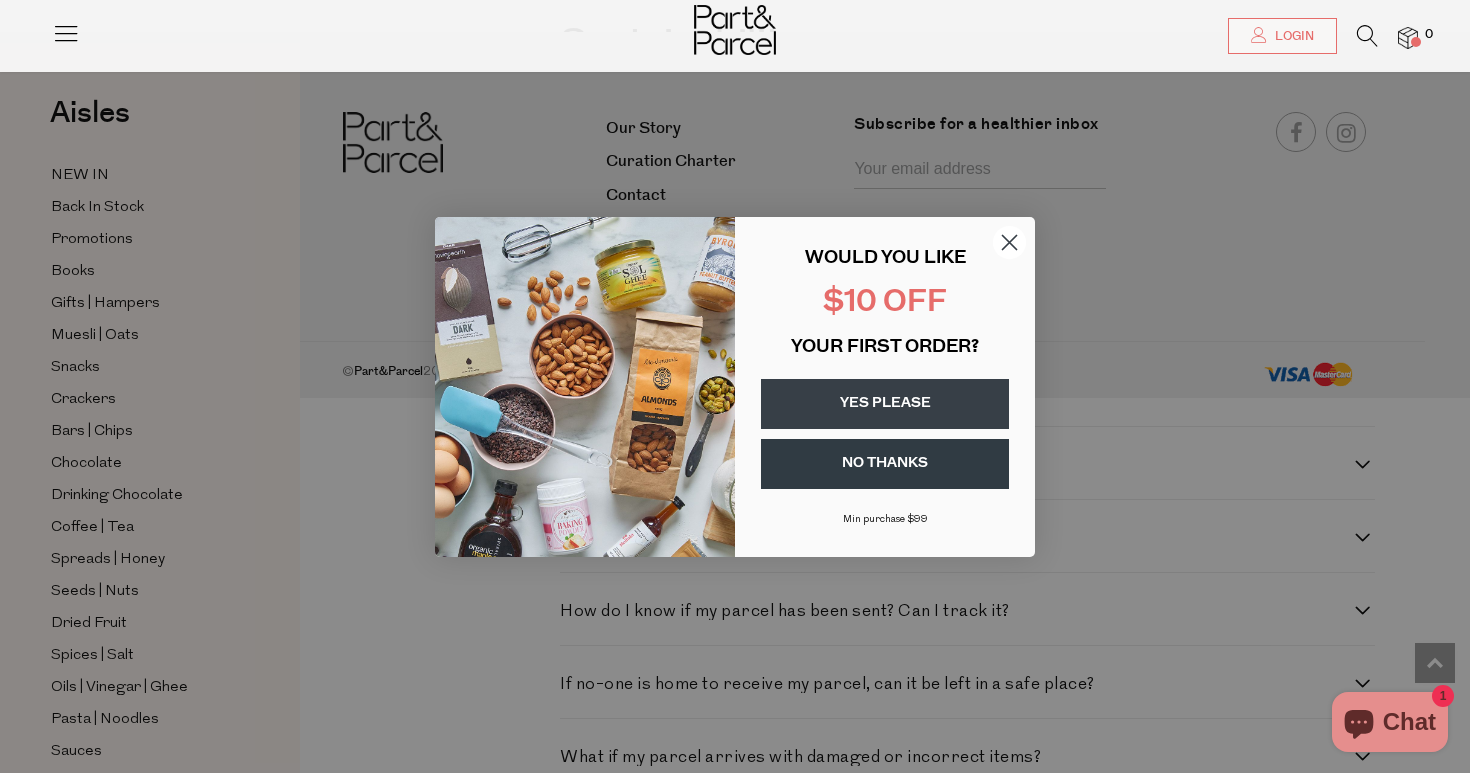 scroll, scrollTop: 2193, scrollLeft: 0, axis: vertical 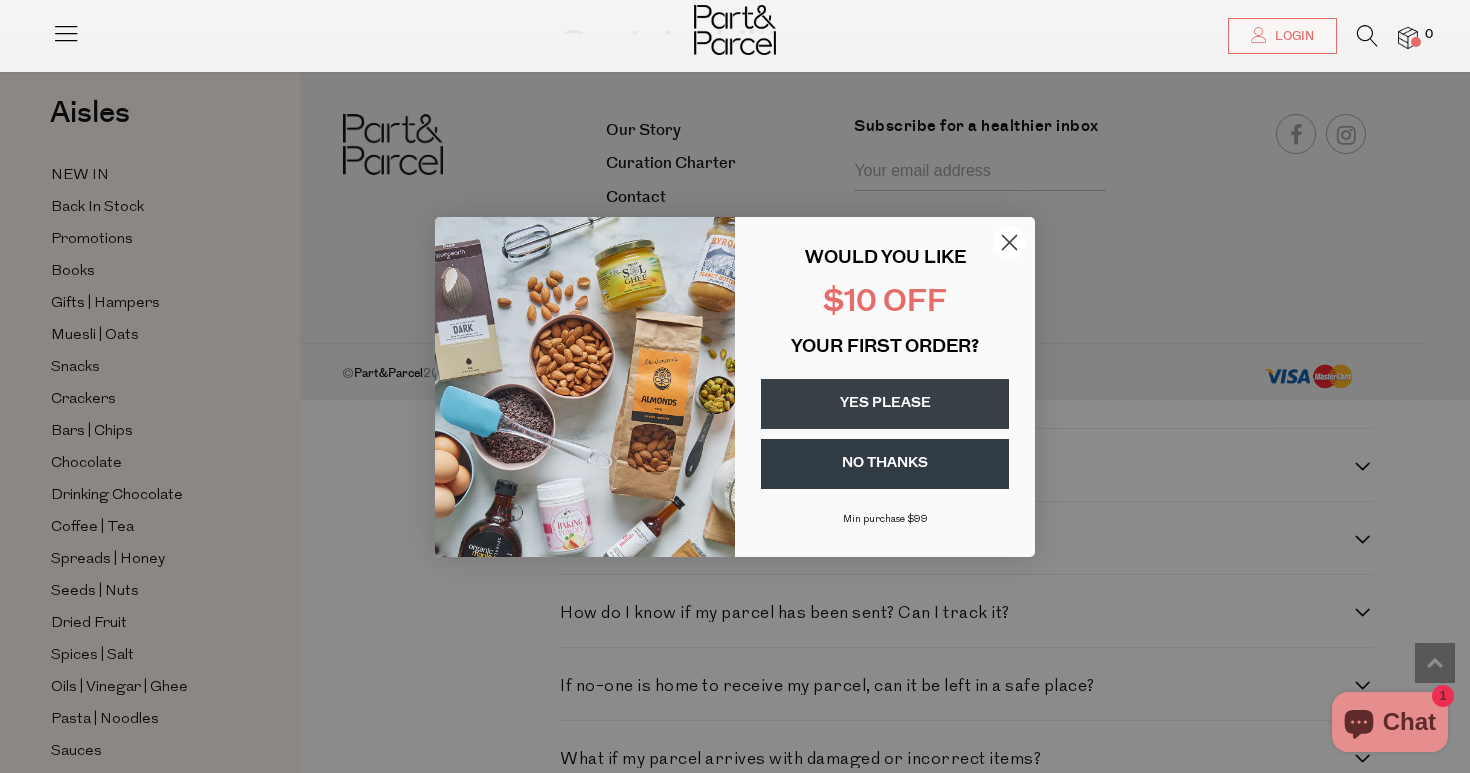click 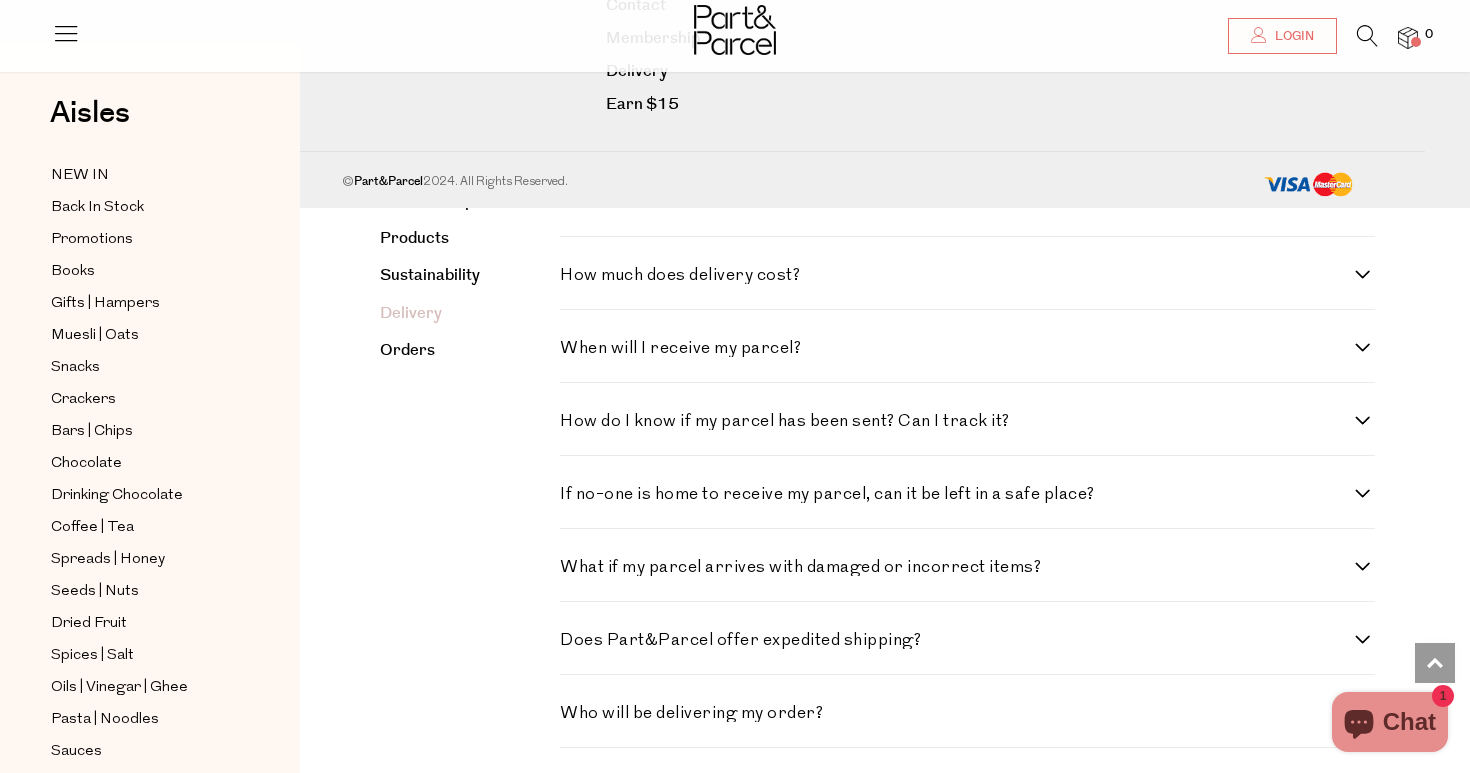 scroll, scrollTop: 2384, scrollLeft: 0, axis: vertical 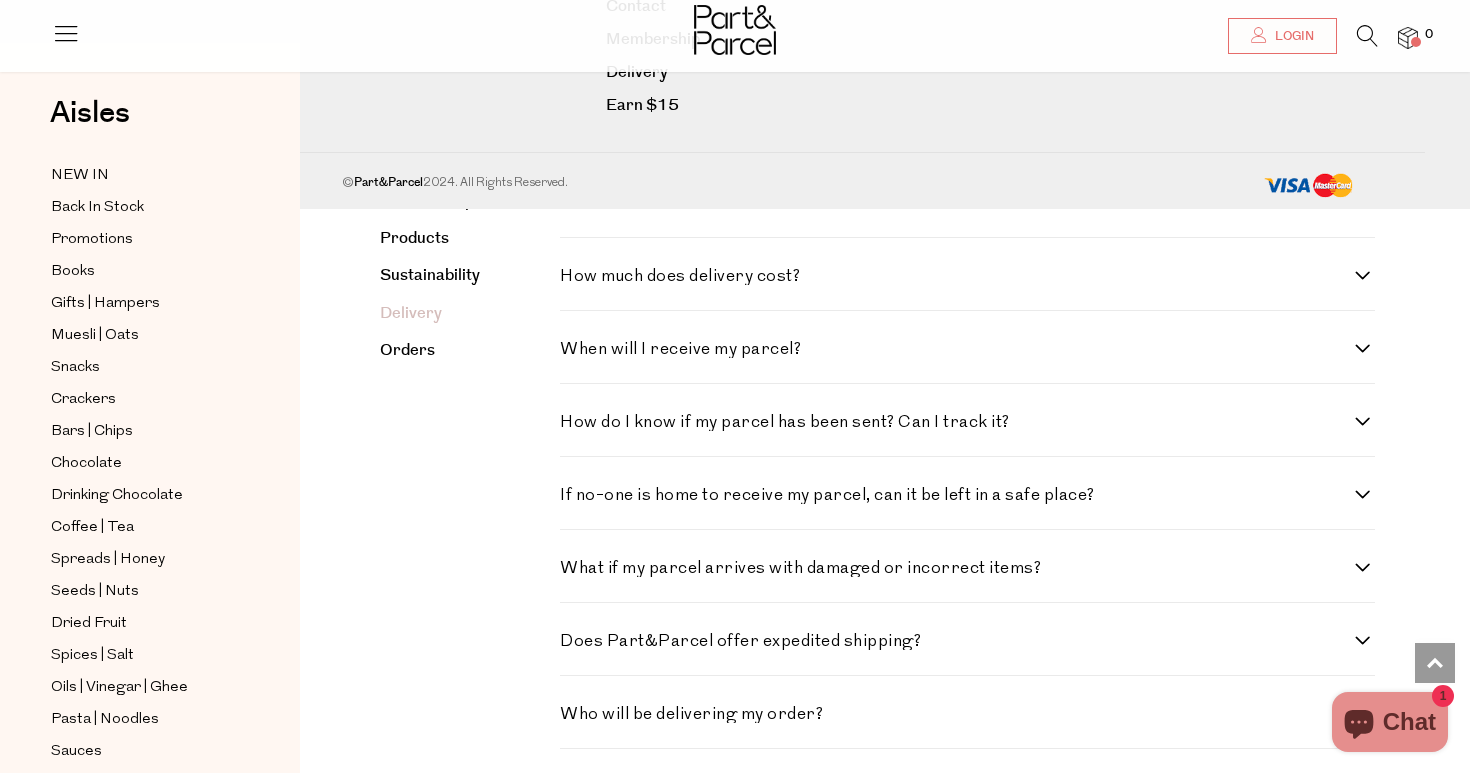 click on "How much does delivery cost?" at bounding box center [967, 276] 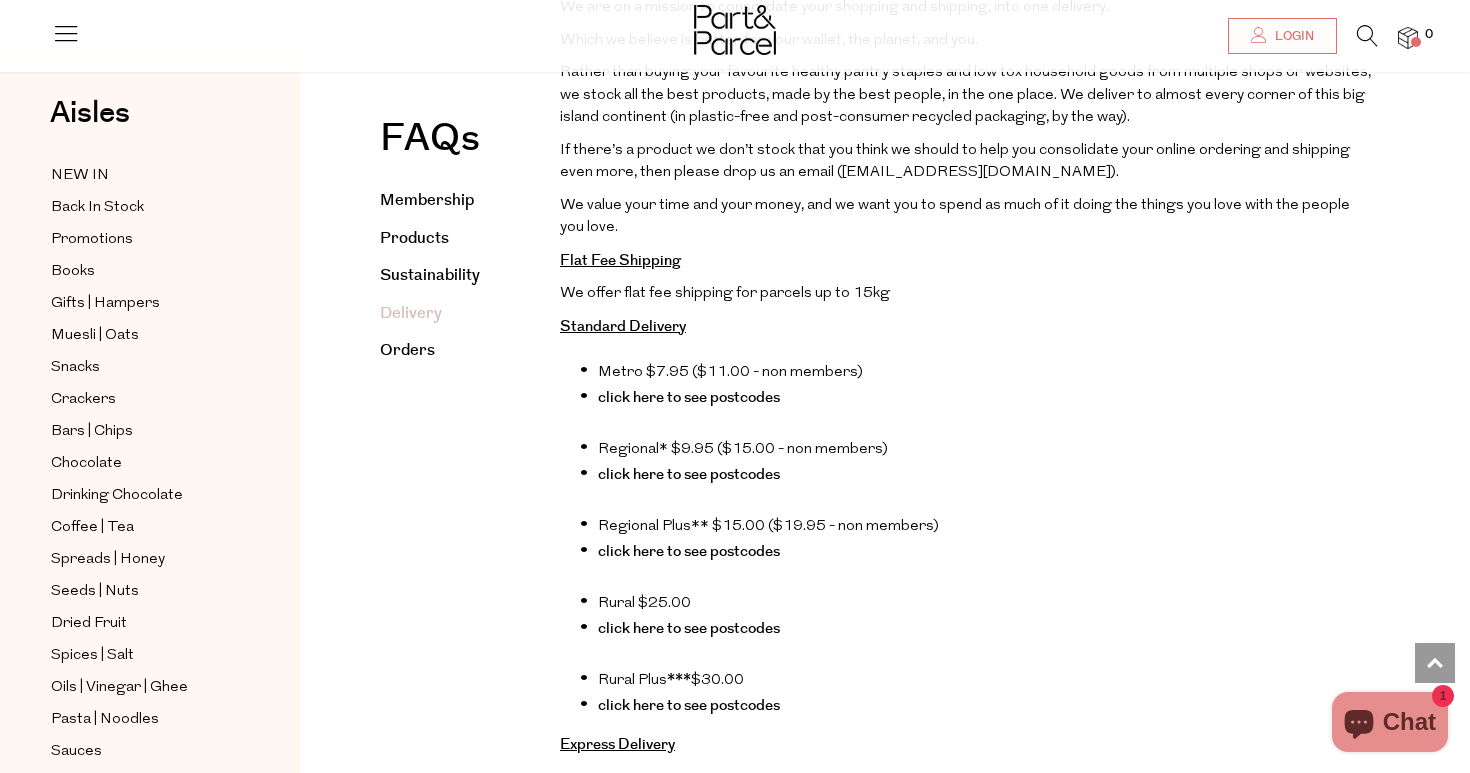 scroll, scrollTop: 2702, scrollLeft: 0, axis: vertical 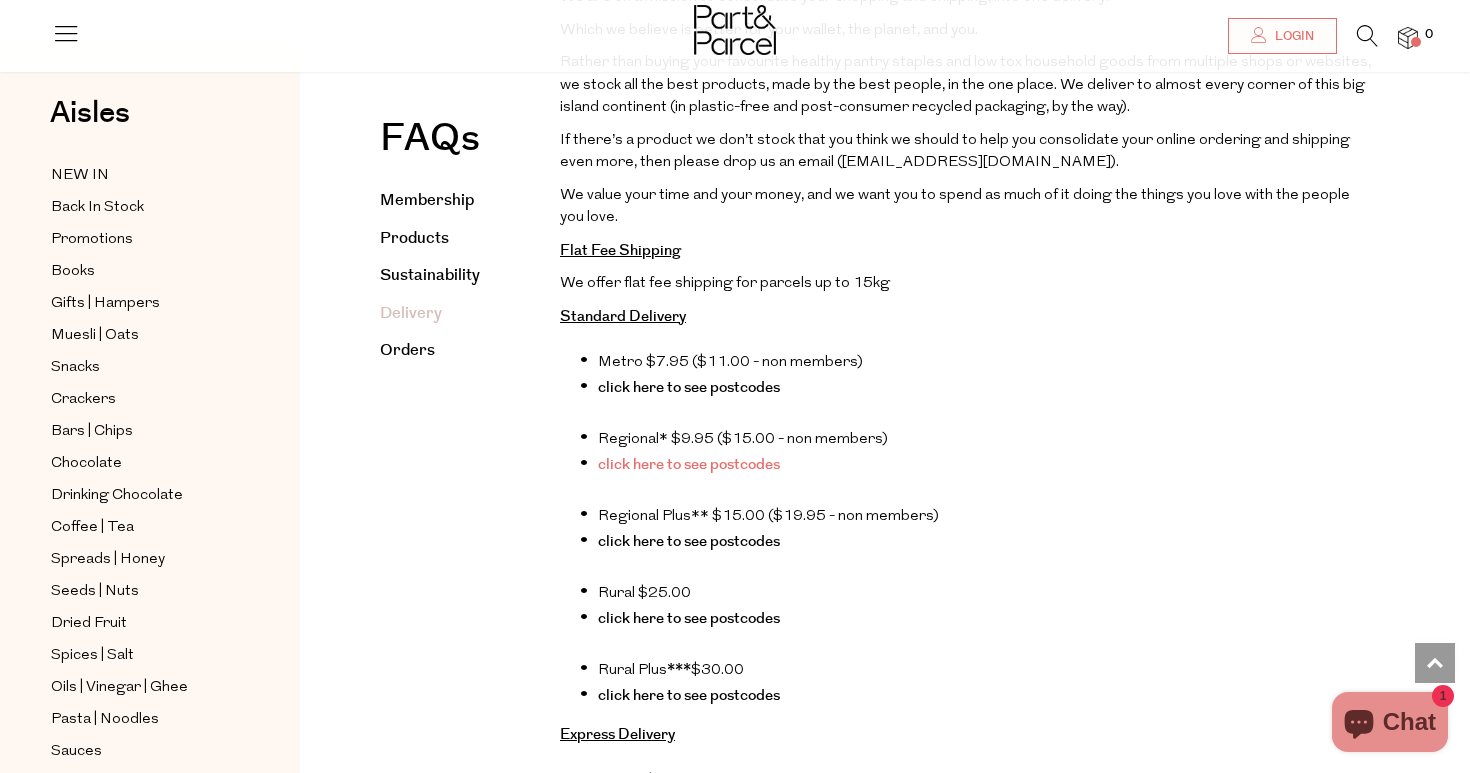click on "click here to see postcodes" at bounding box center [689, 464] 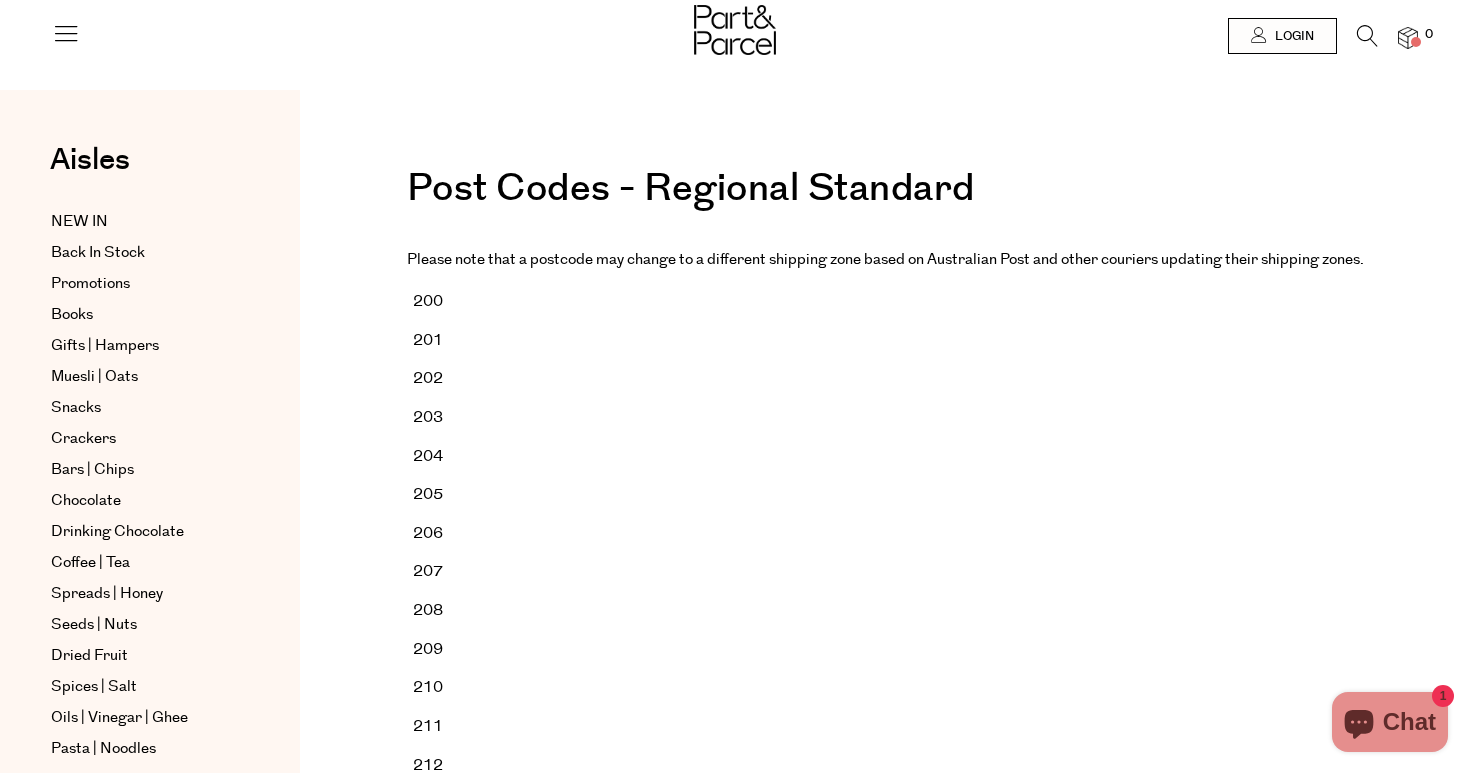 scroll, scrollTop: 0, scrollLeft: 0, axis: both 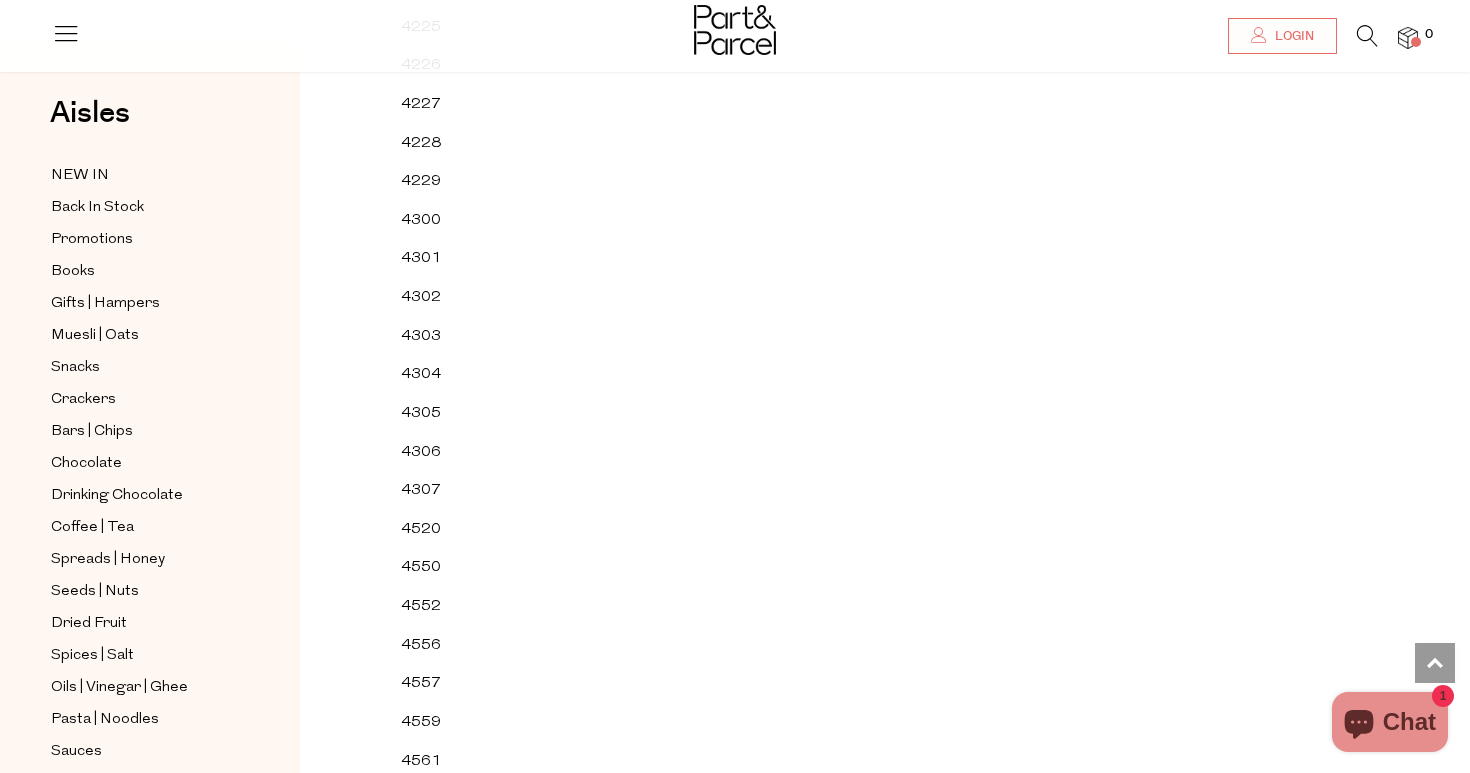 click on "4556" at bounding box center [438, 645] 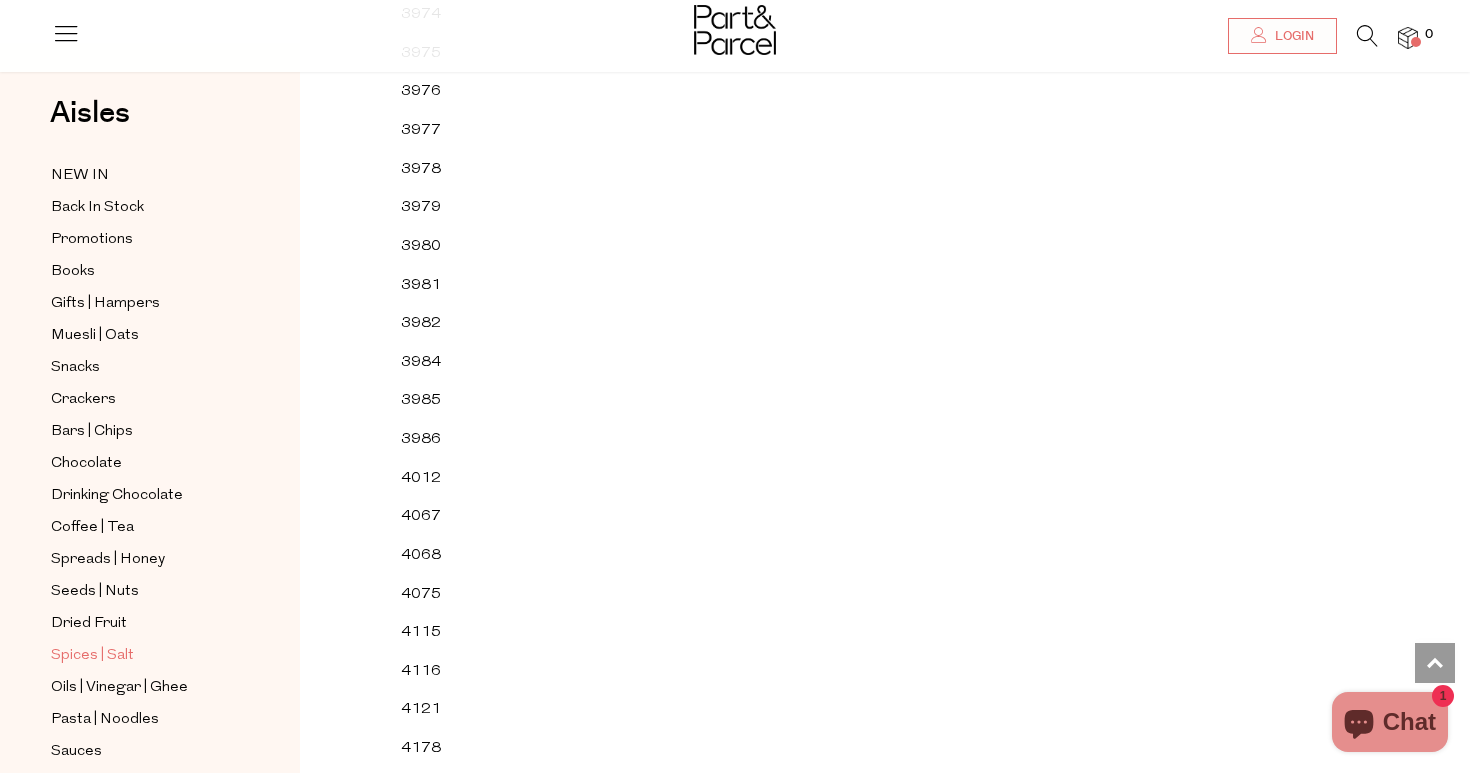 scroll, scrollTop: 34469, scrollLeft: 0, axis: vertical 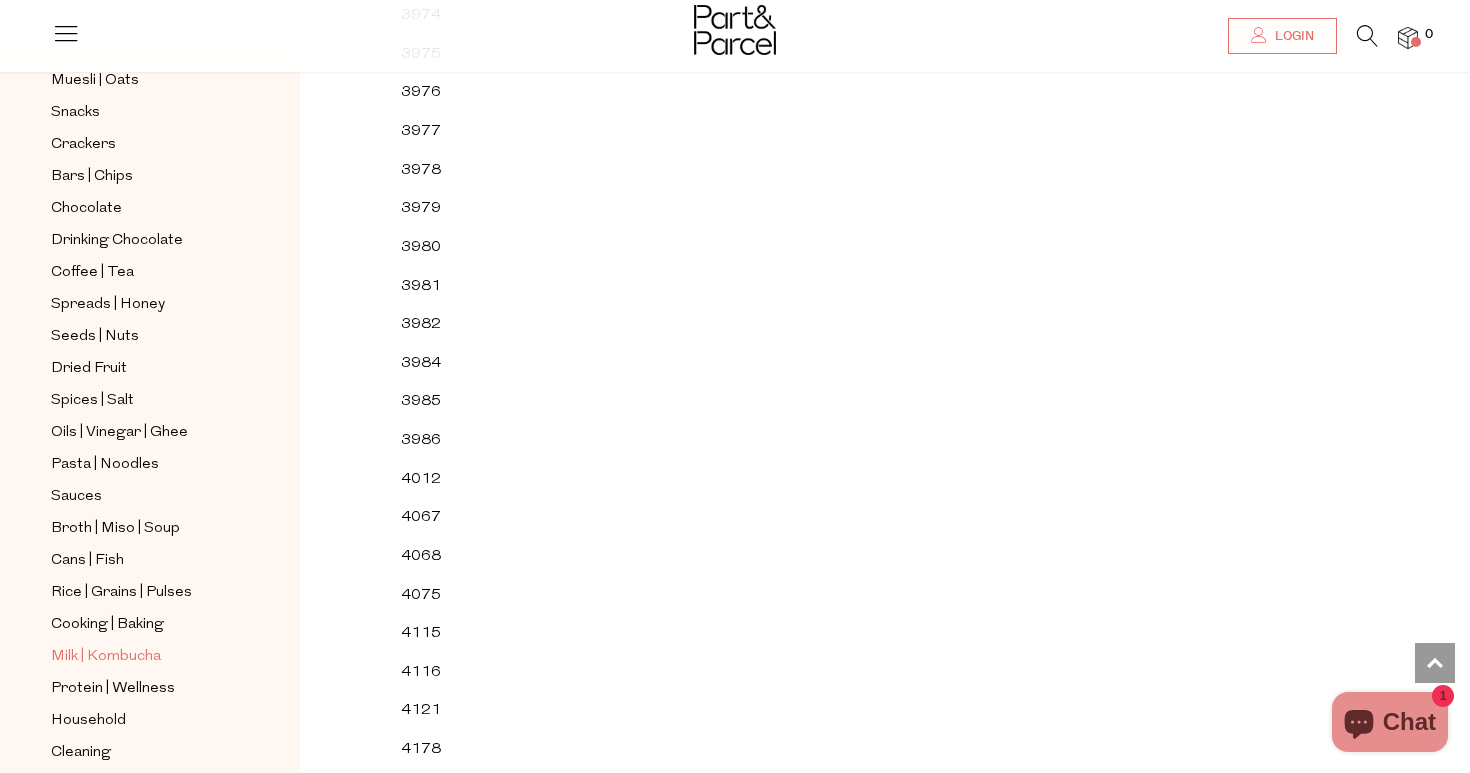 click on "Milk | Kombucha" at bounding box center [106, 657] 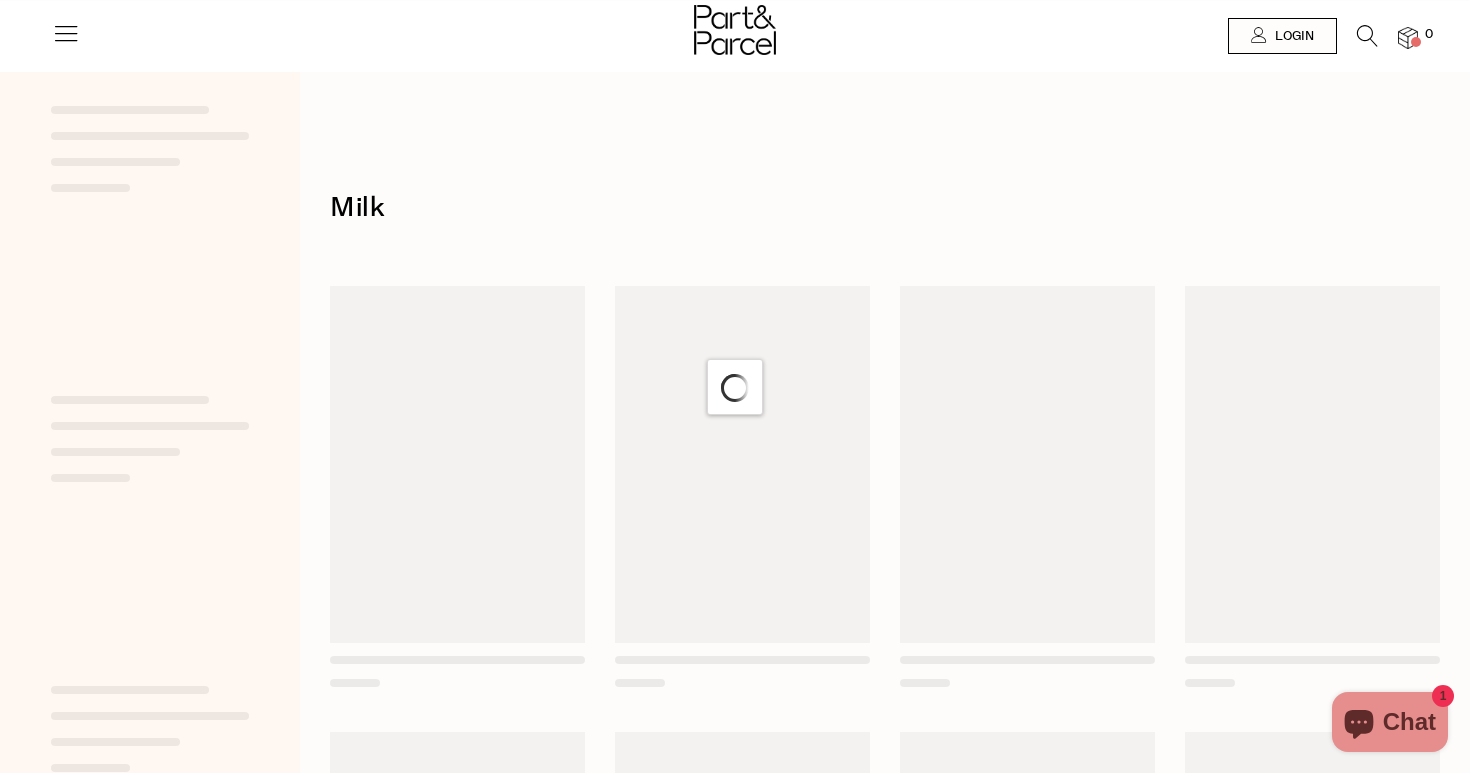scroll, scrollTop: 0, scrollLeft: 0, axis: both 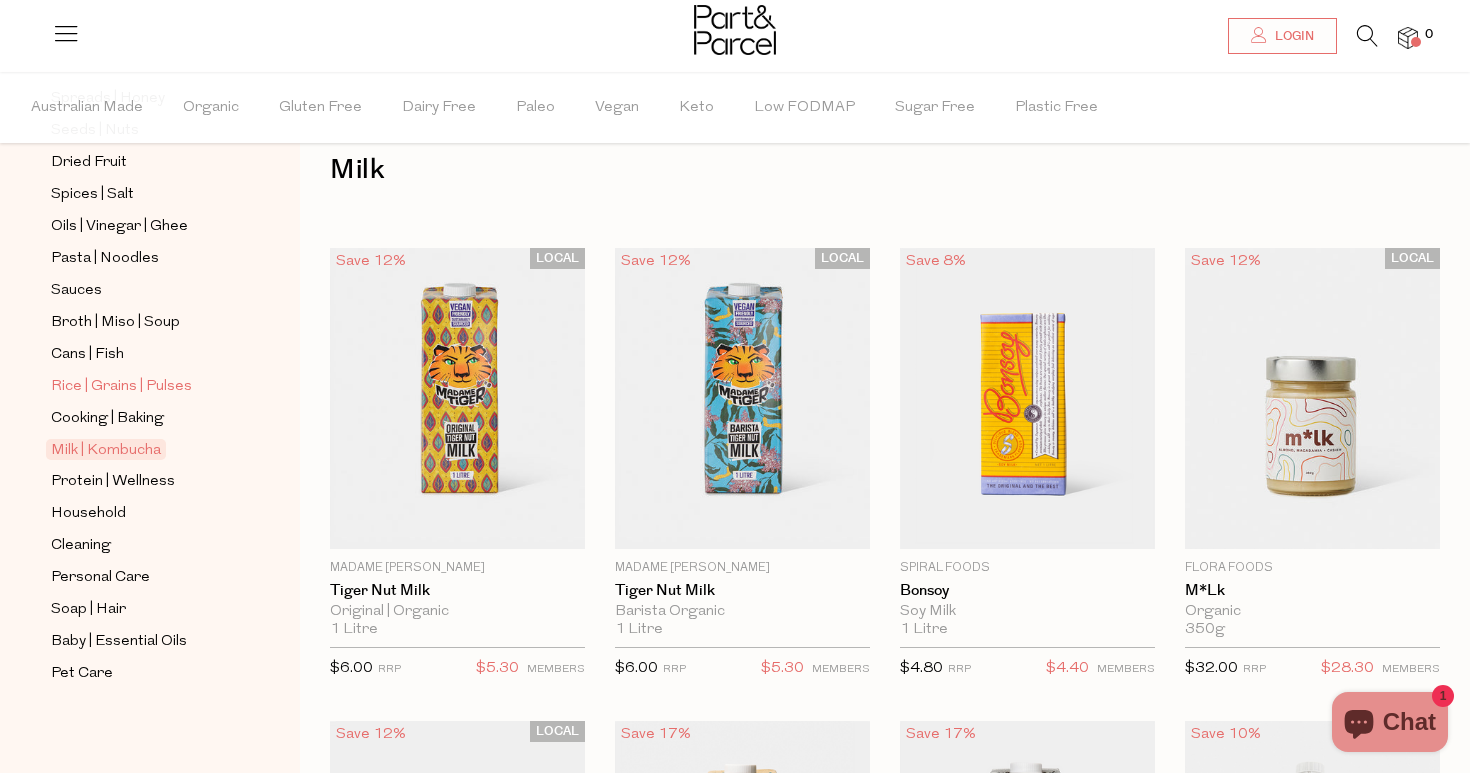 click on "Rice | Grains | Pulses" at bounding box center [121, 387] 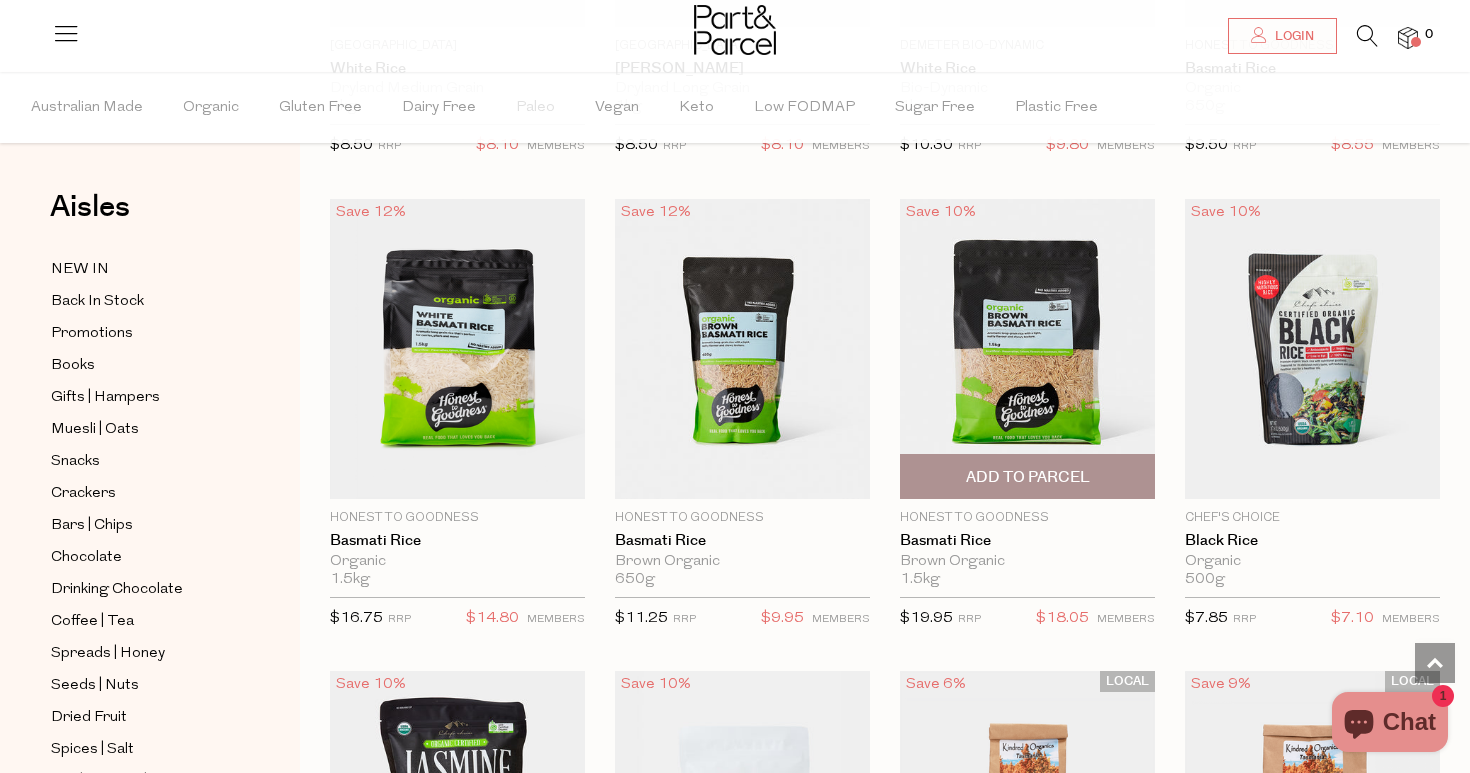 scroll, scrollTop: 1484, scrollLeft: 0, axis: vertical 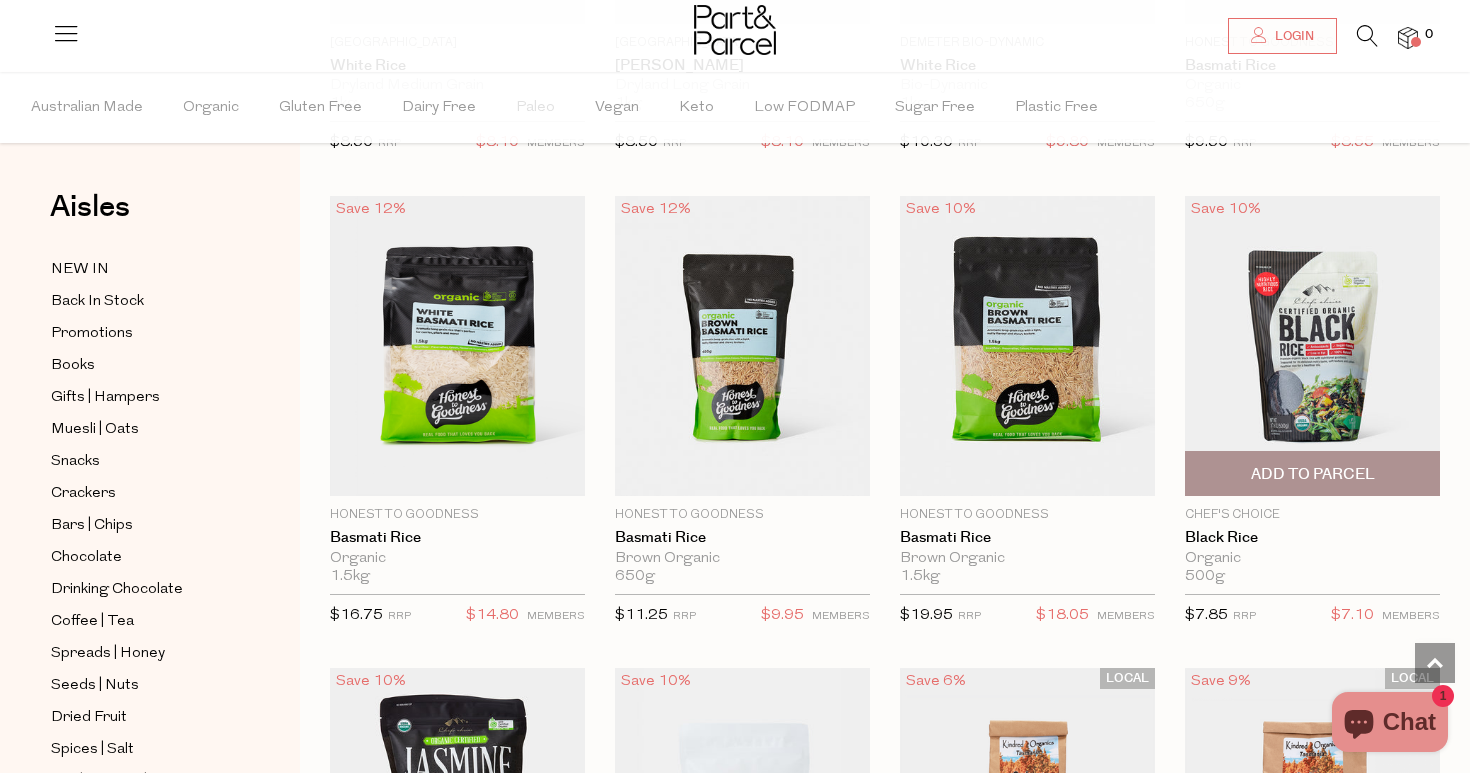 click at bounding box center (1312, 345) 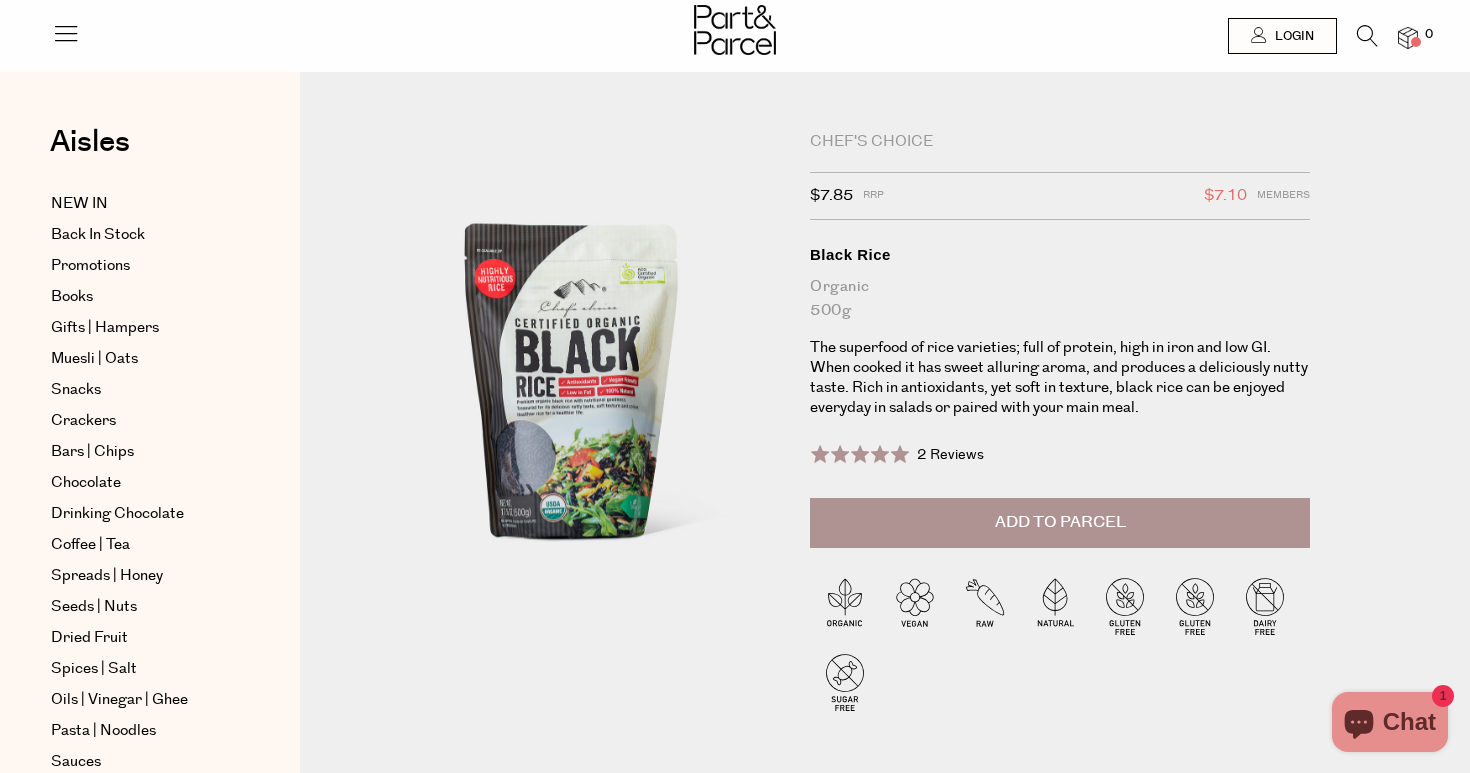scroll, scrollTop: 0, scrollLeft: 0, axis: both 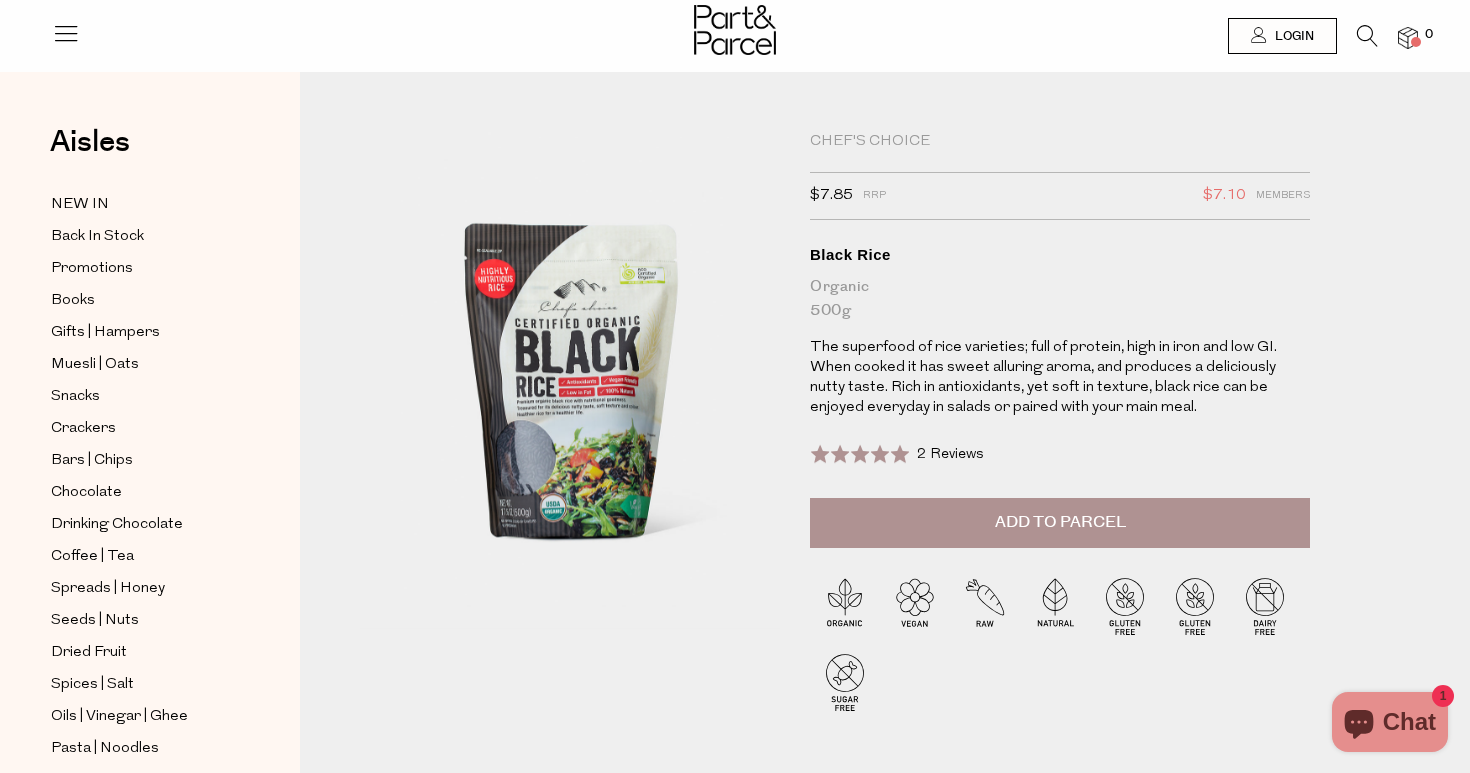 click at bounding box center (66, 33) 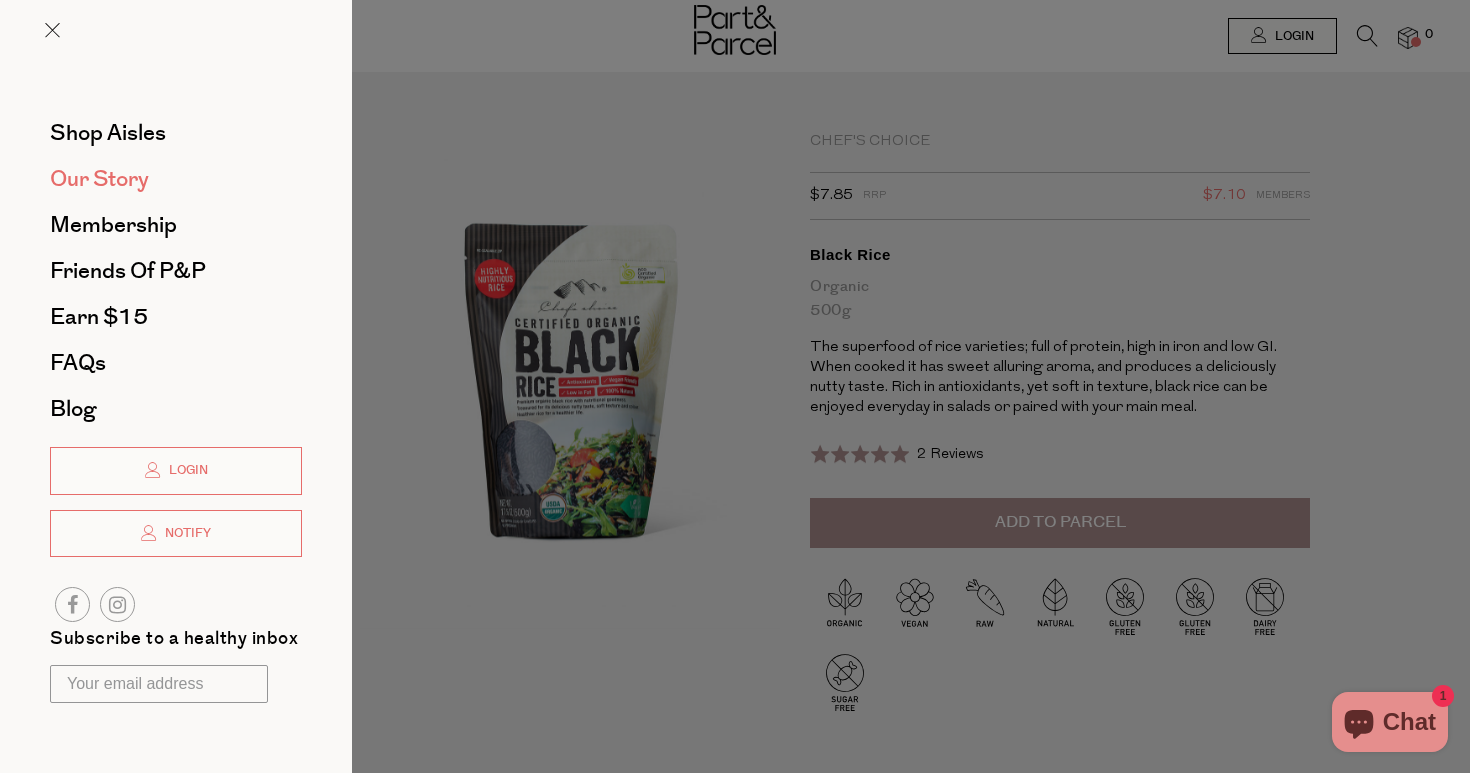 click on "Our Story" at bounding box center [99, 179] 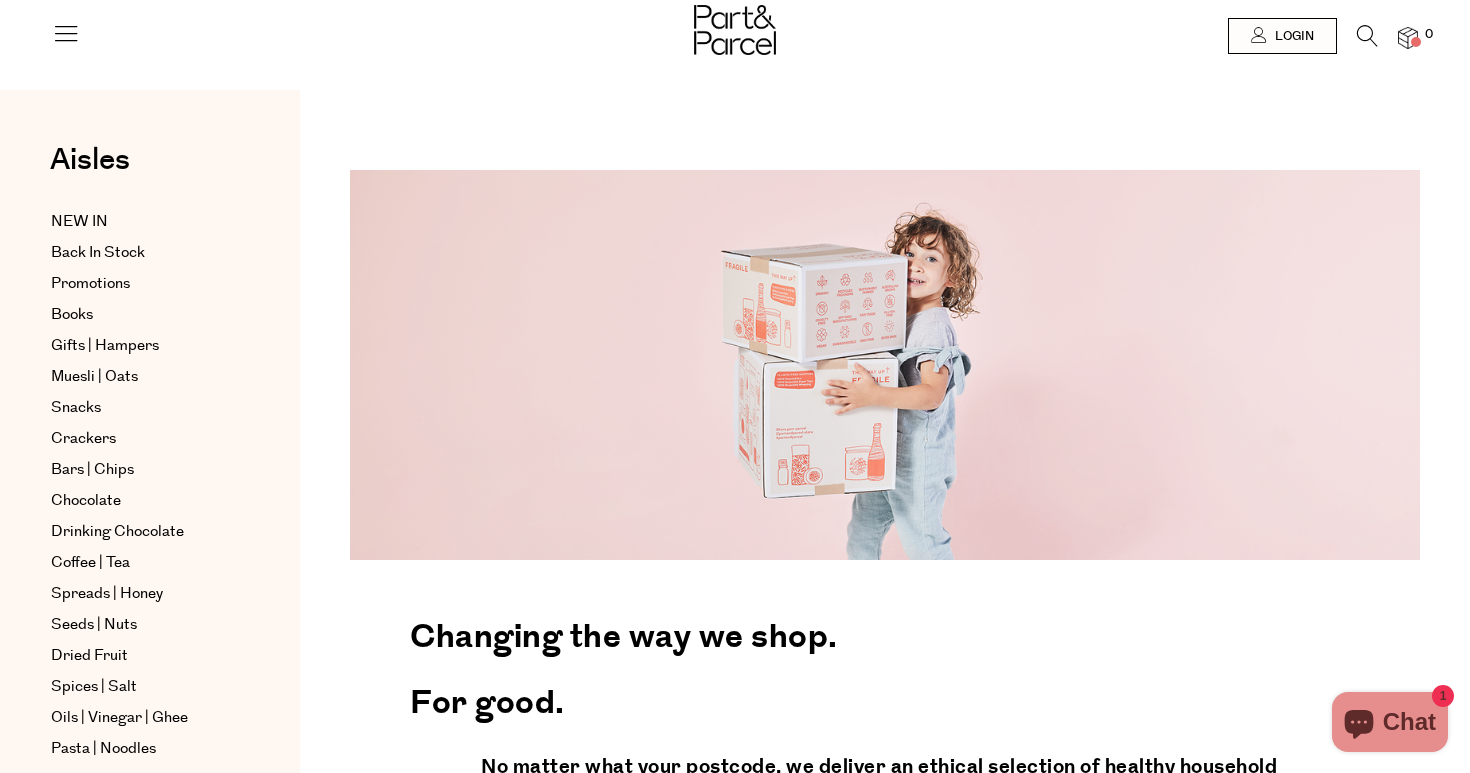 scroll, scrollTop: 0, scrollLeft: 0, axis: both 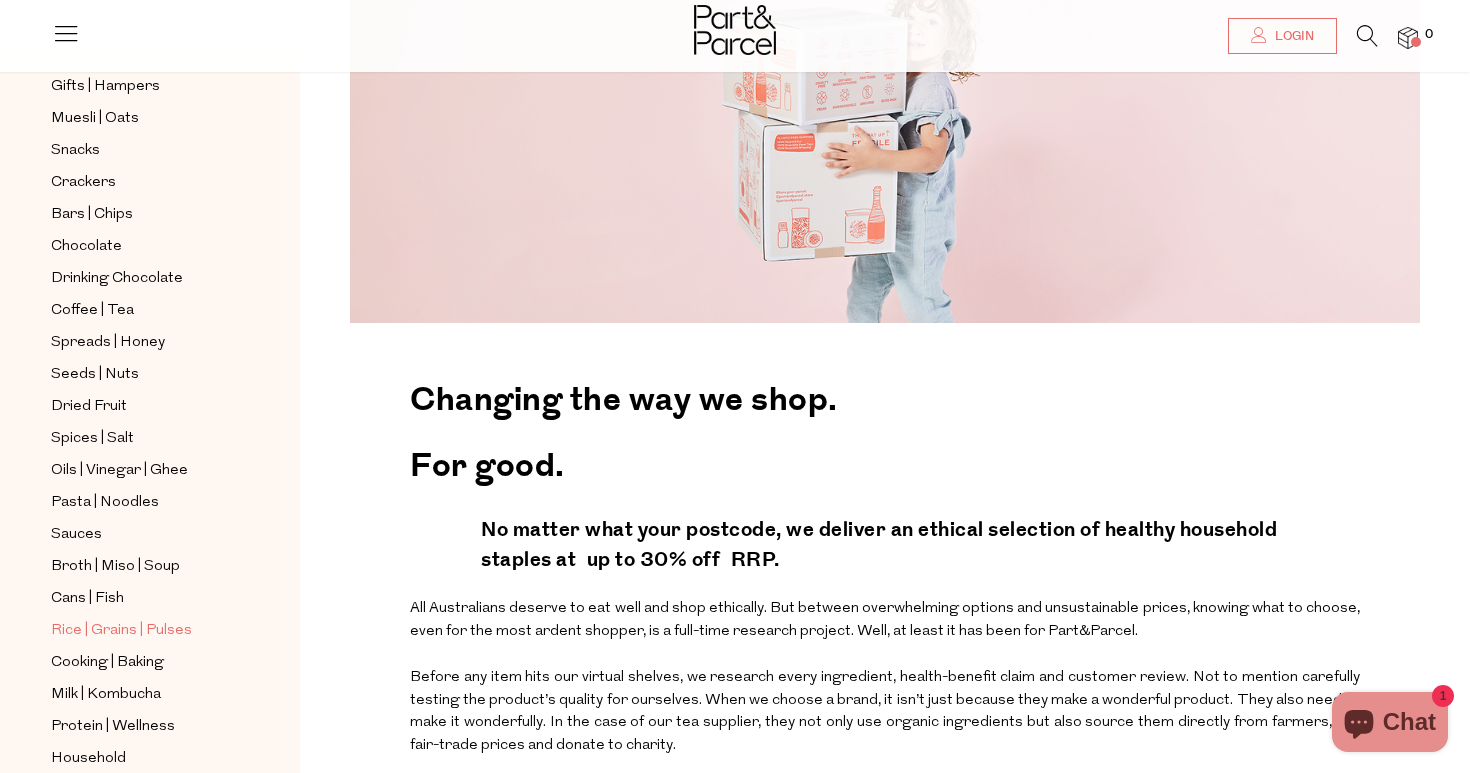 click on "Rice | Grains | Pulses" at bounding box center [121, 631] 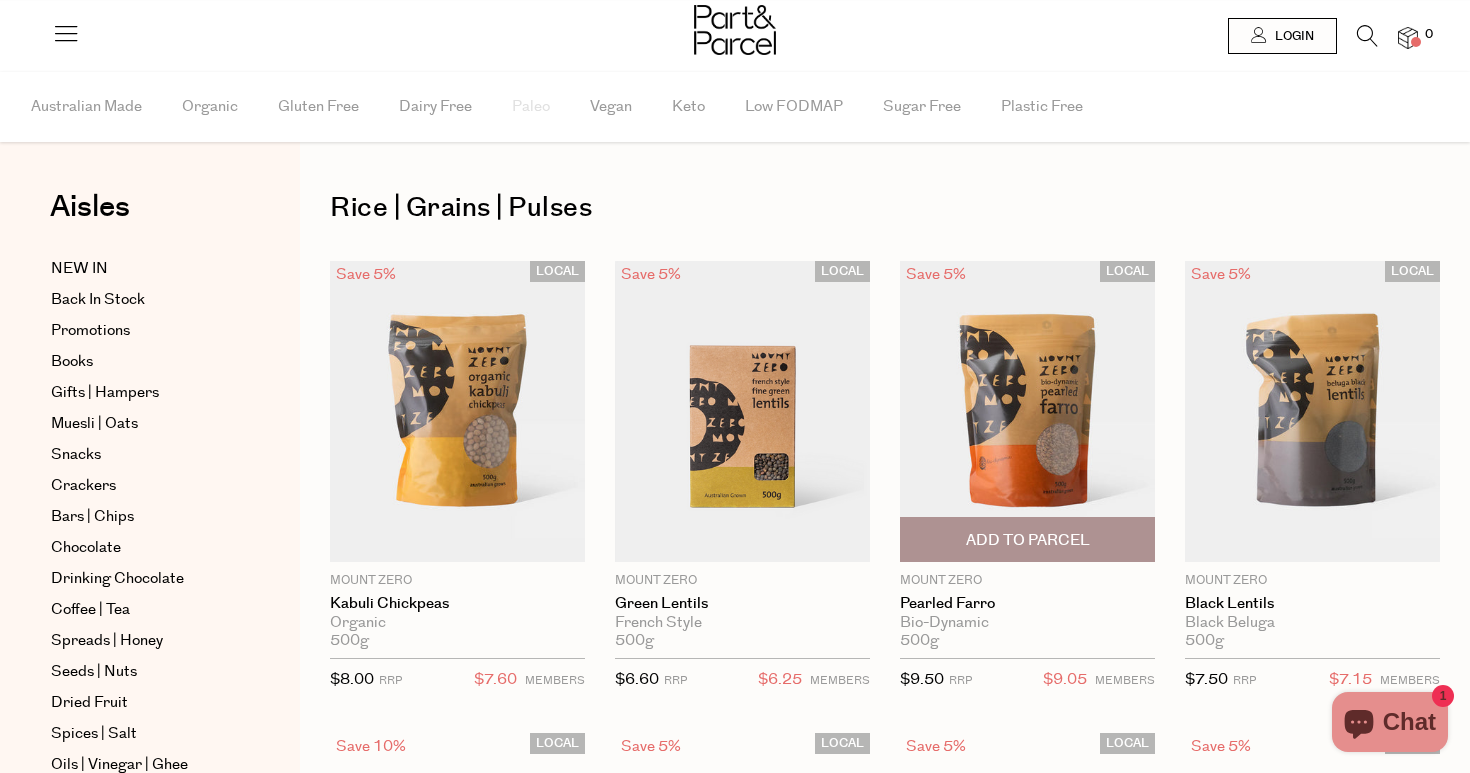 scroll, scrollTop: 0, scrollLeft: 0, axis: both 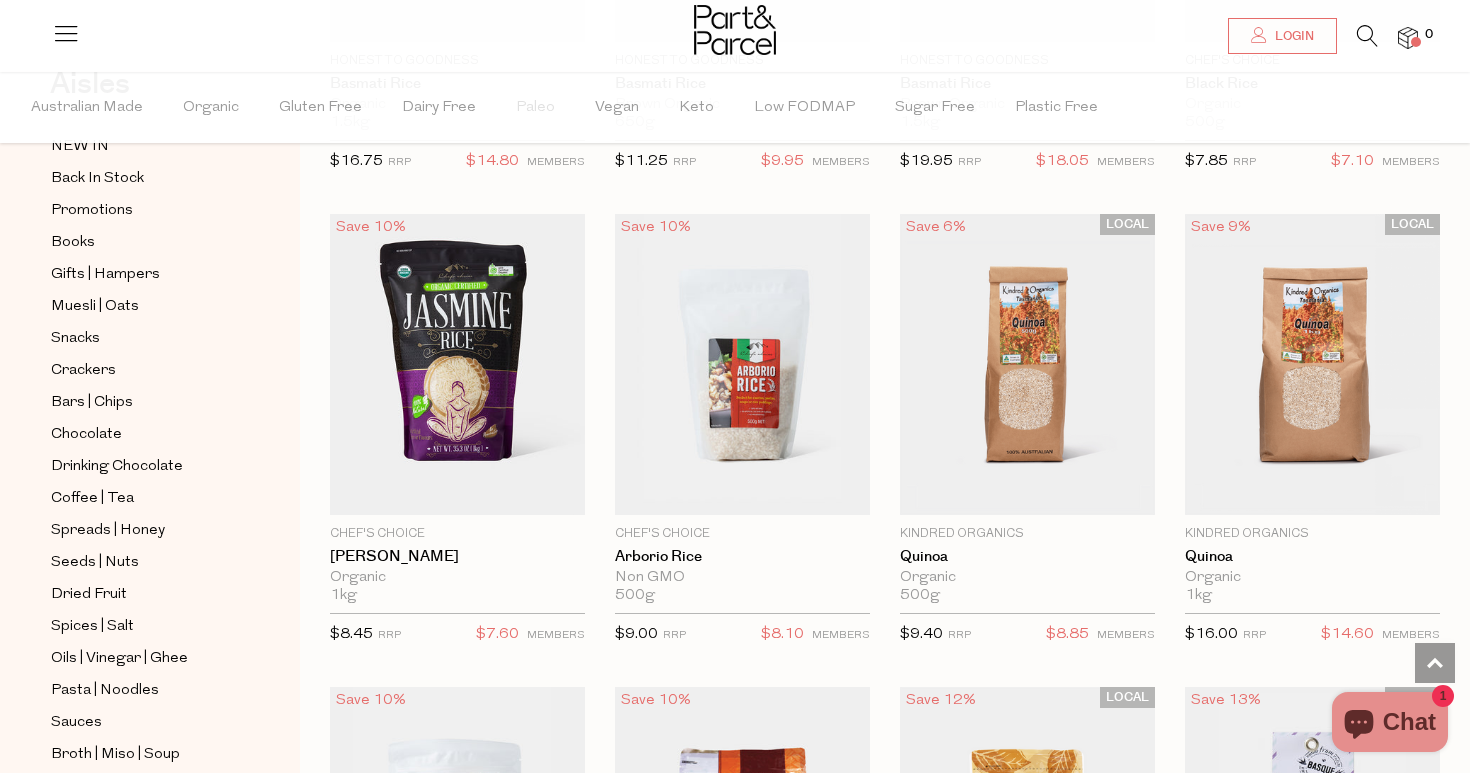 click at bounding box center [66, 33] 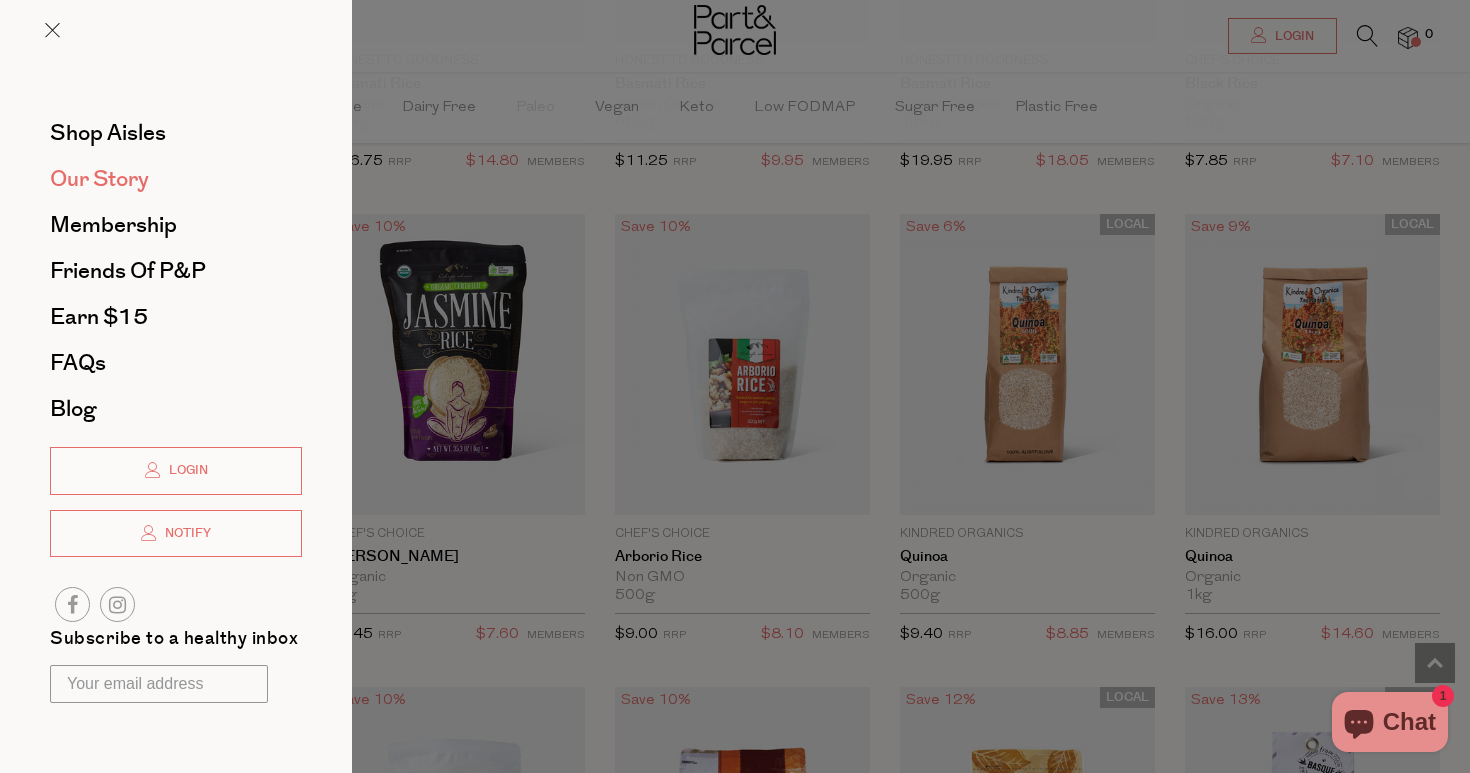 click on "Our Story" at bounding box center (99, 179) 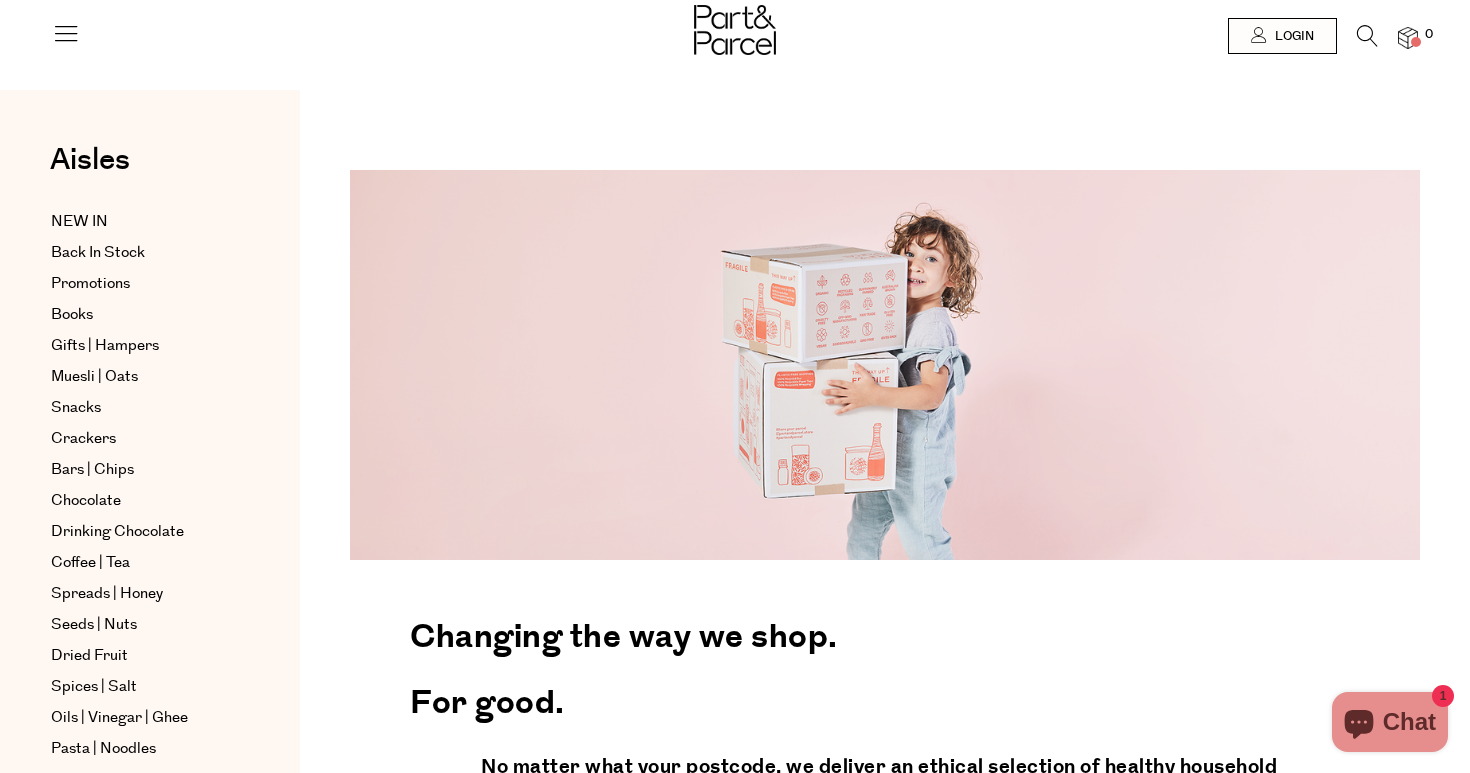 scroll, scrollTop: 0, scrollLeft: 0, axis: both 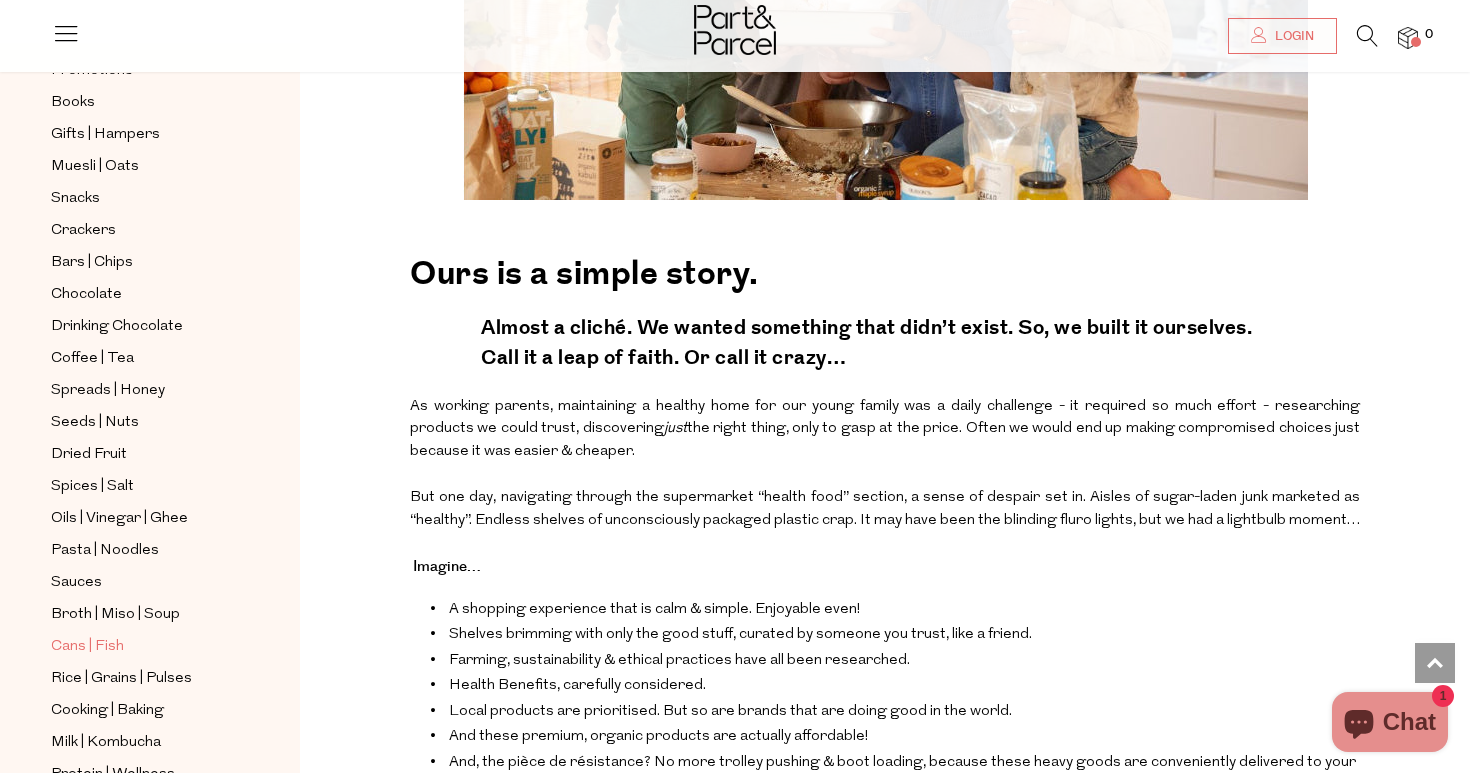 click on "Cans | Fish" at bounding box center (87, 647) 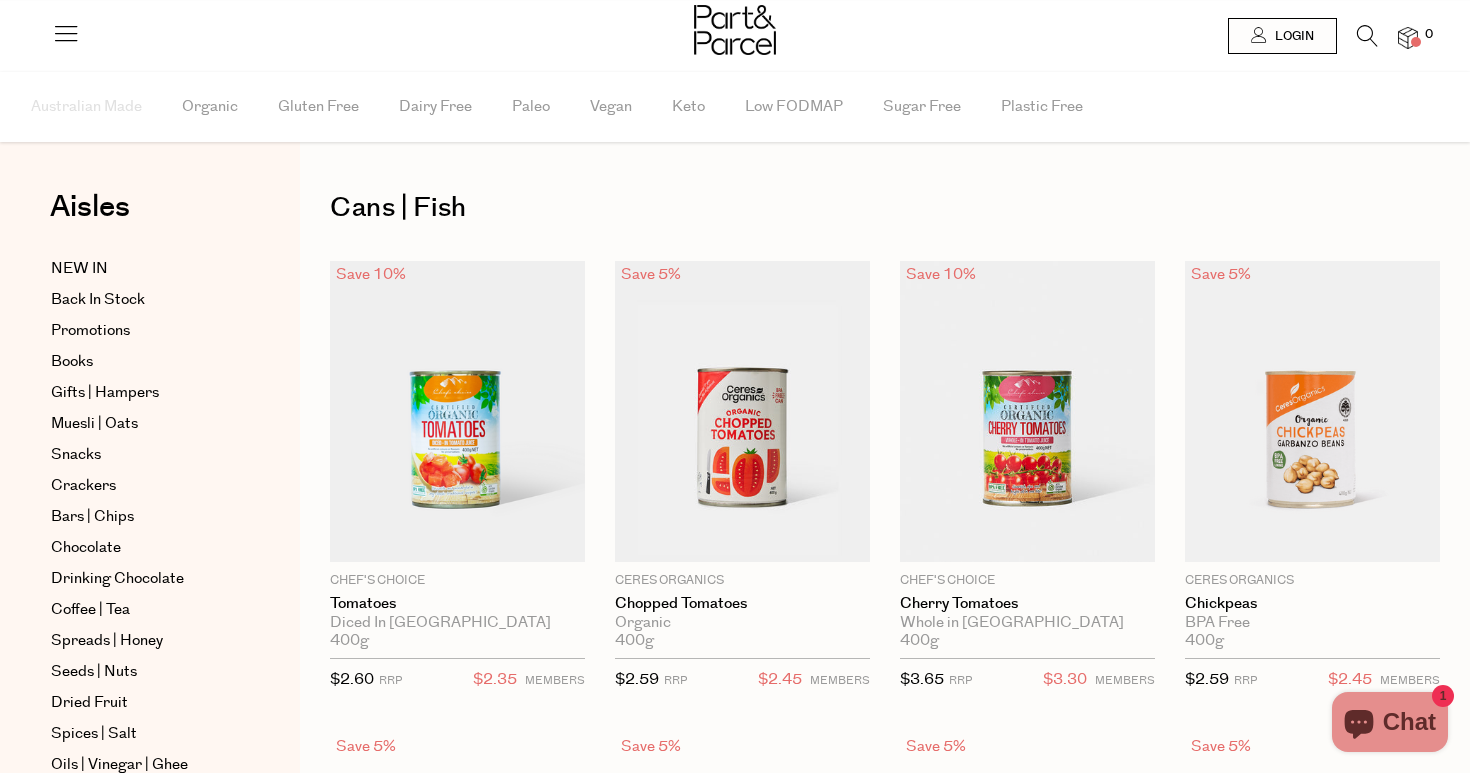 scroll, scrollTop: 0, scrollLeft: 0, axis: both 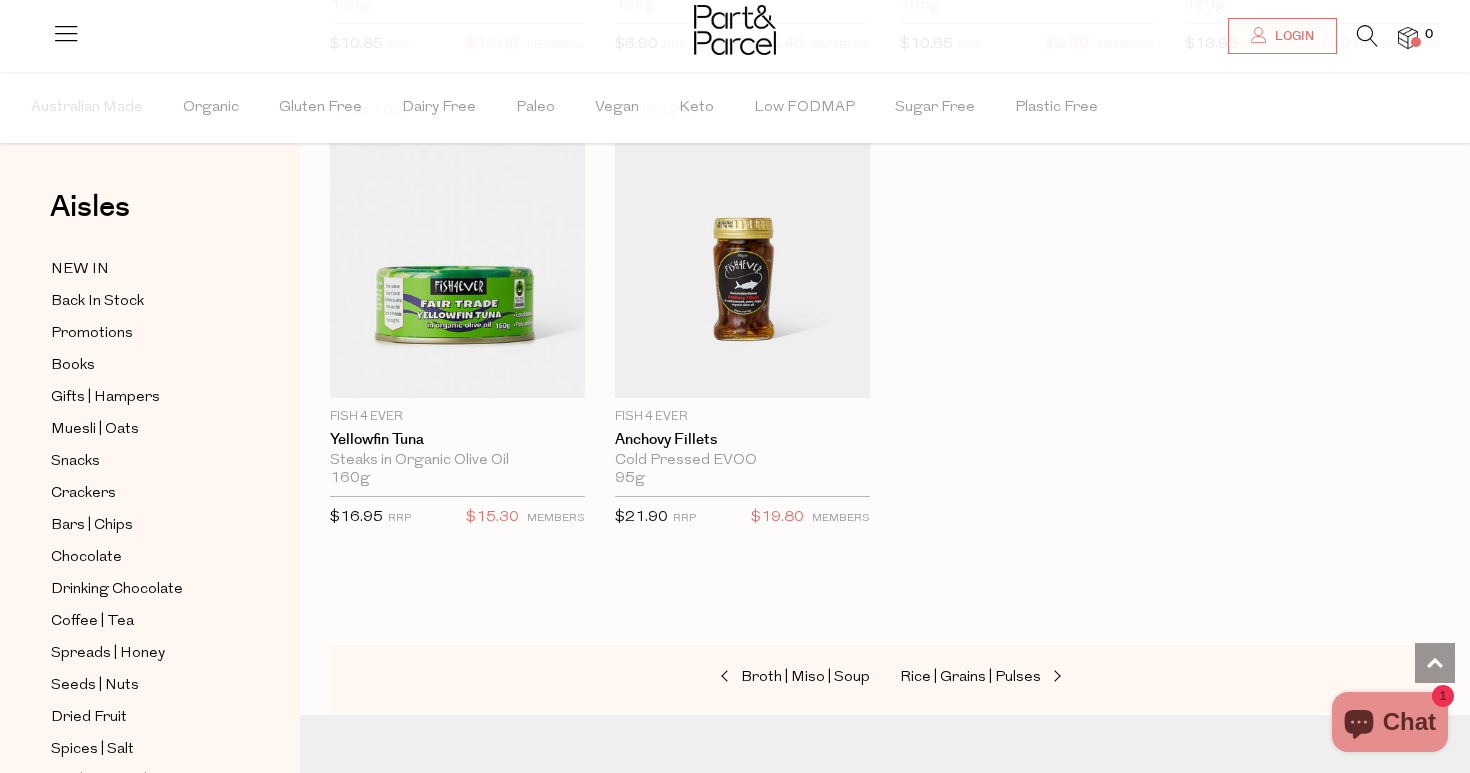 click at bounding box center [66, 41] 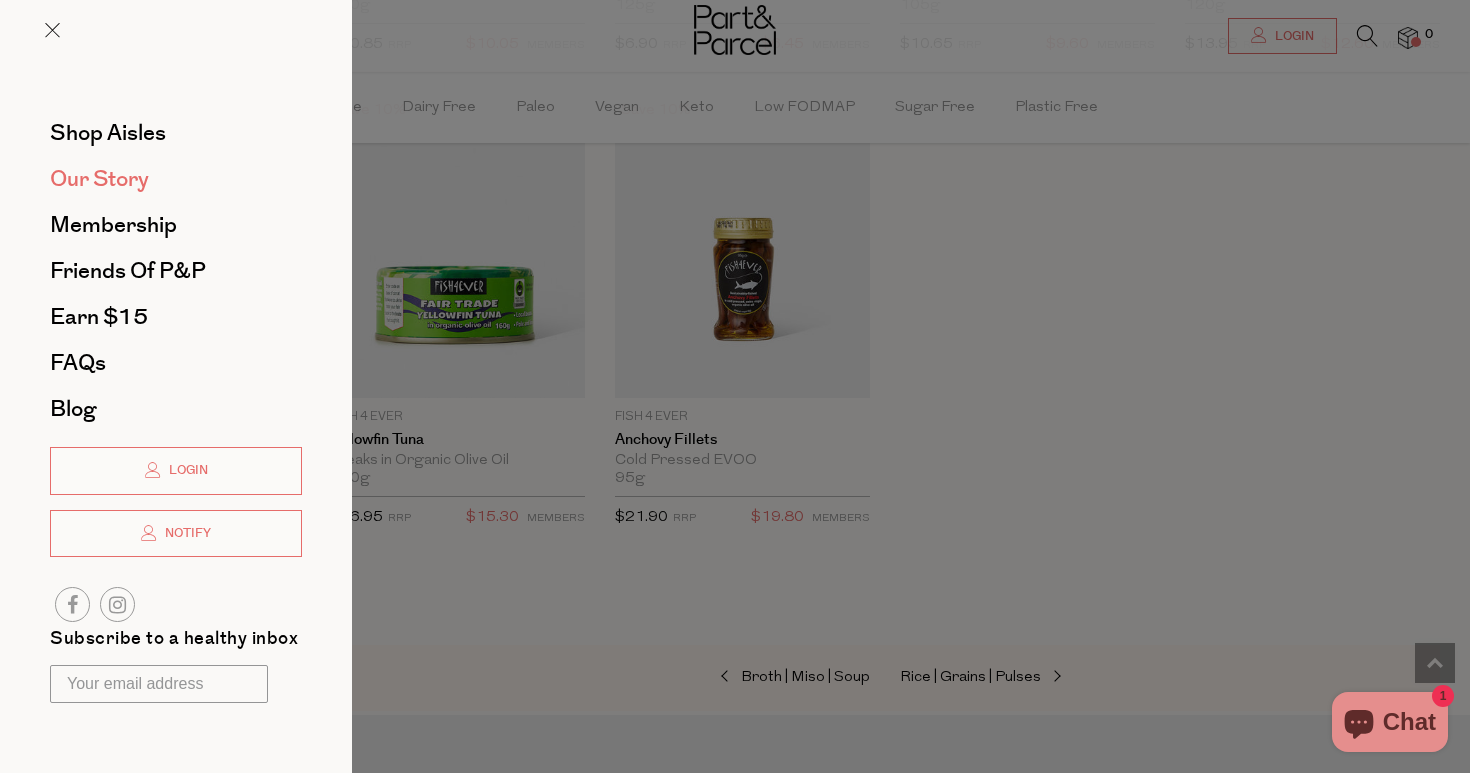 click on "Our Story" at bounding box center (99, 179) 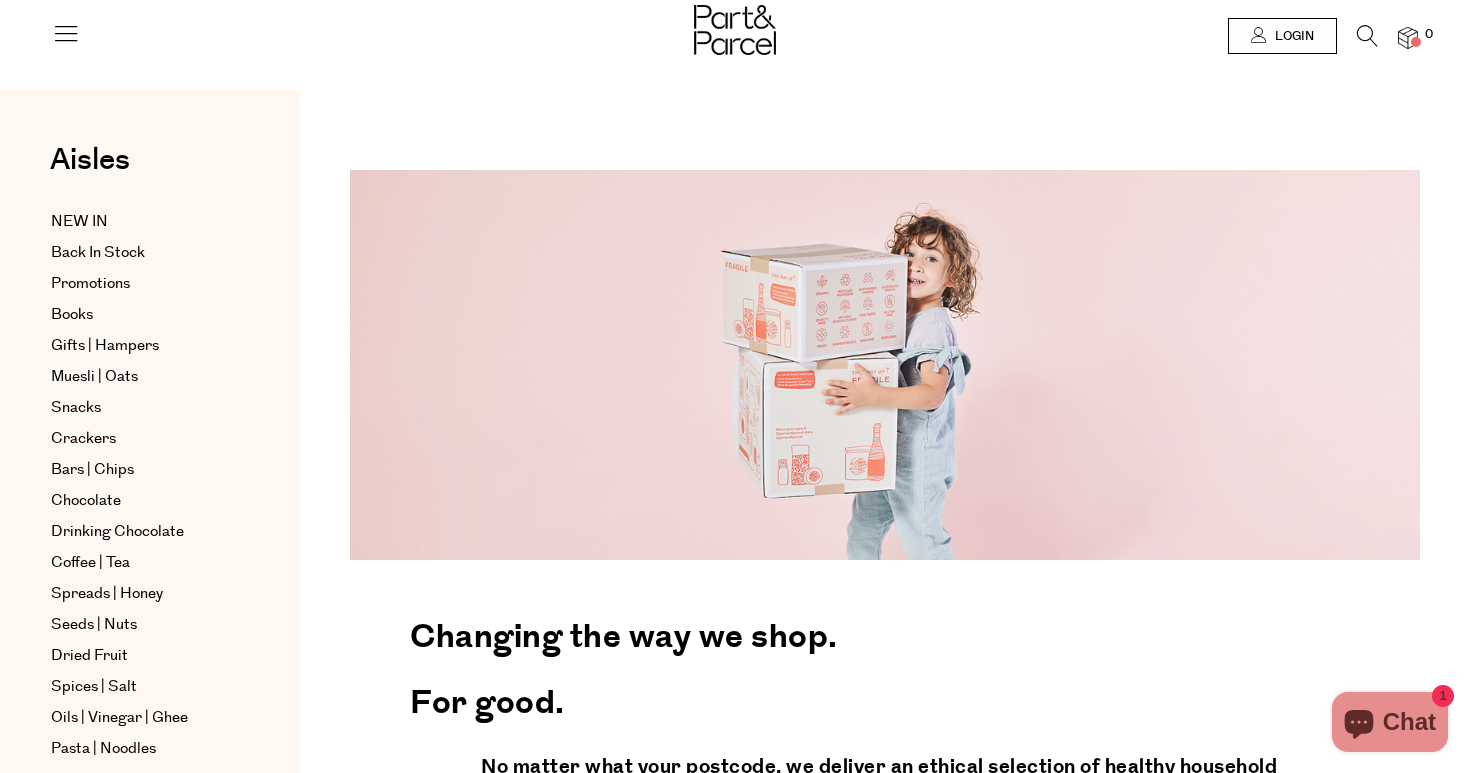 scroll, scrollTop: 207, scrollLeft: 0, axis: vertical 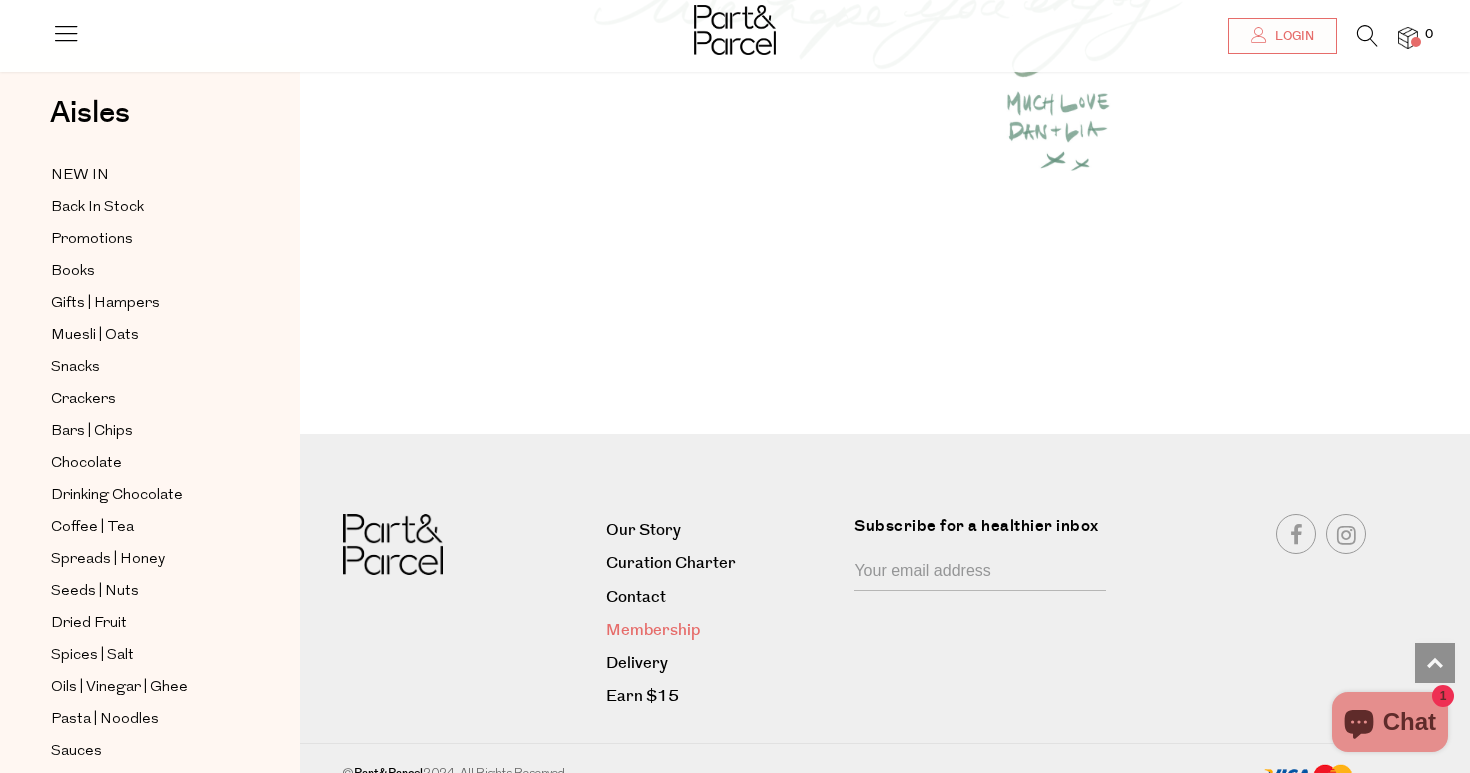 click on "Membership" at bounding box center [722, 630] 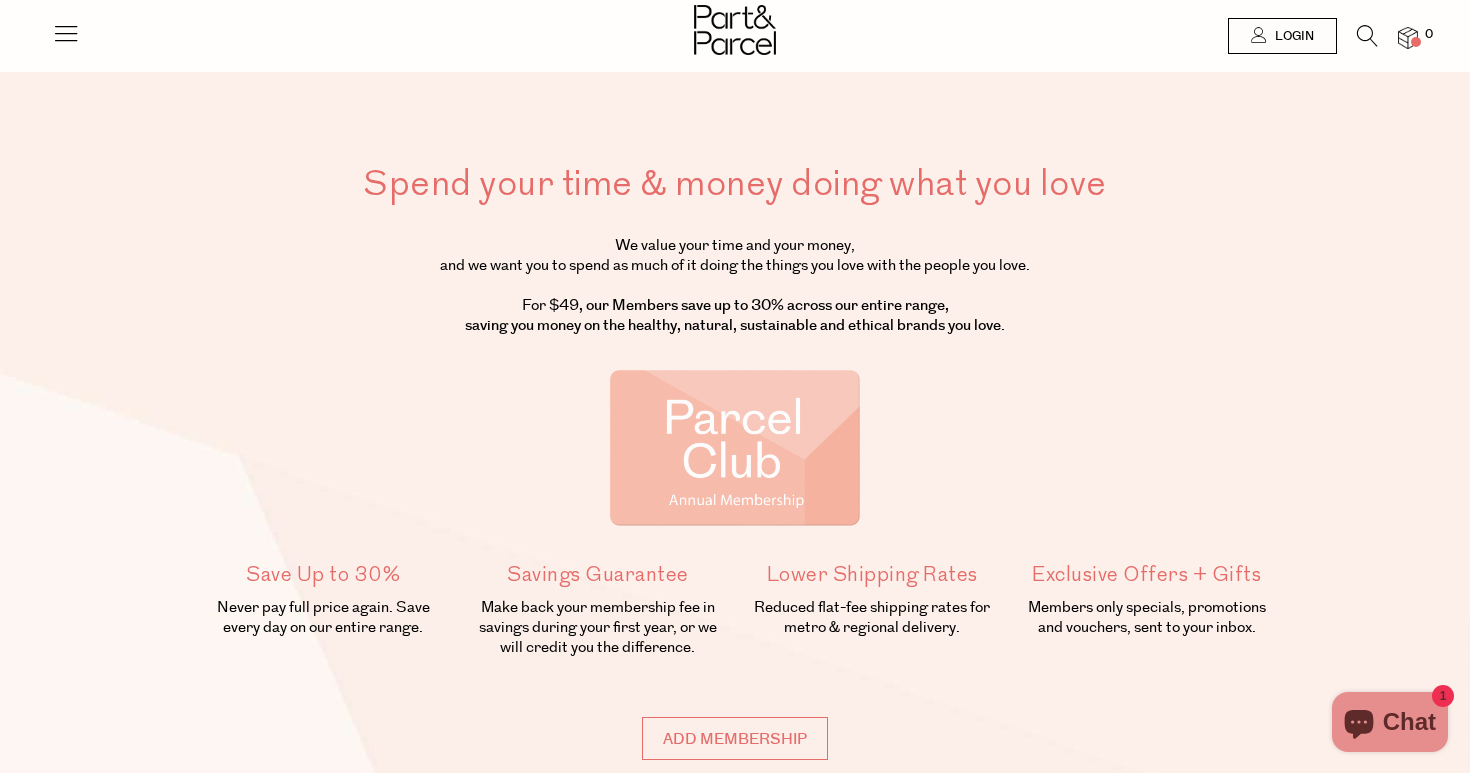 scroll, scrollTop: 0, scrollLeft: 0, axis: both 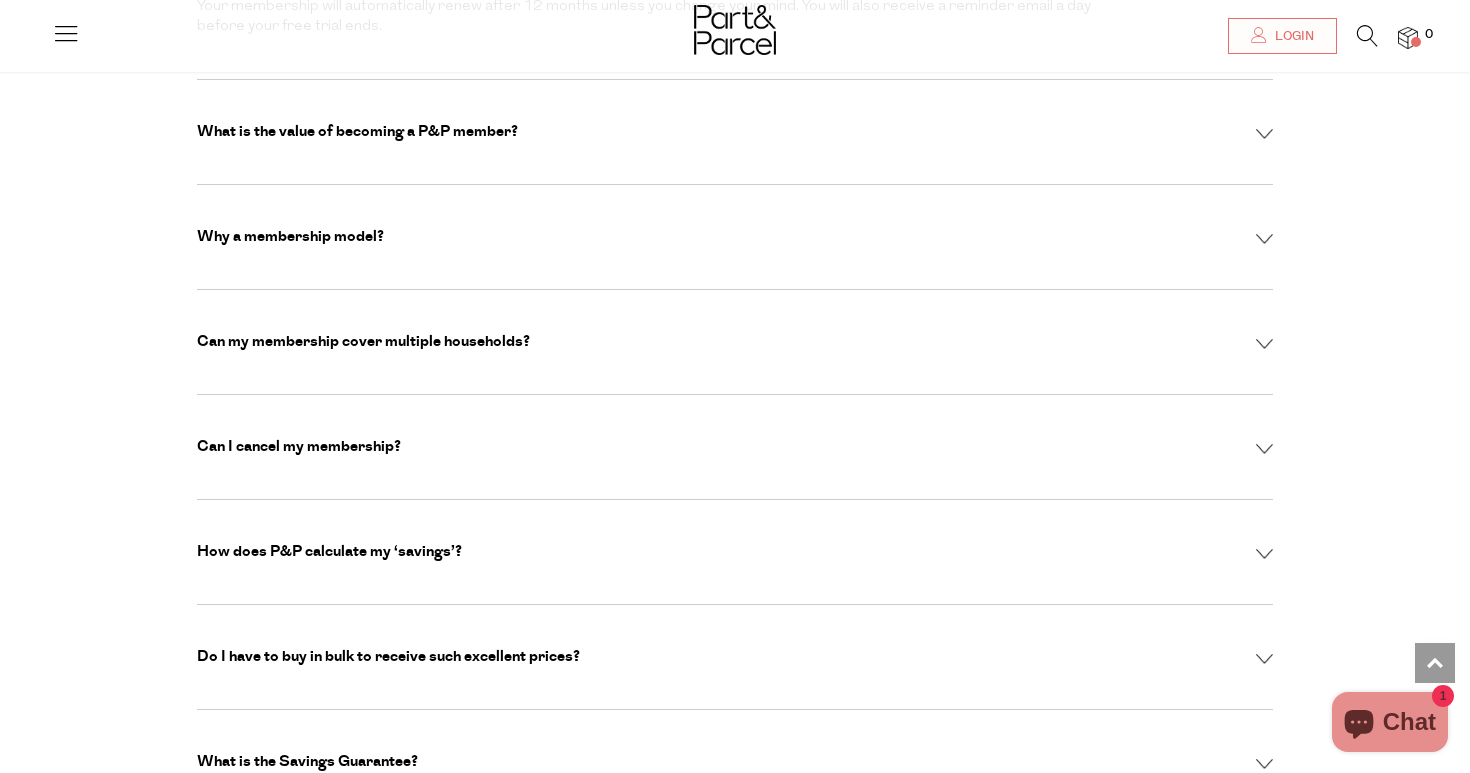 click on "Do I have to buy in bulk to receive such excellent prices?" at bounding box center (735, 657) 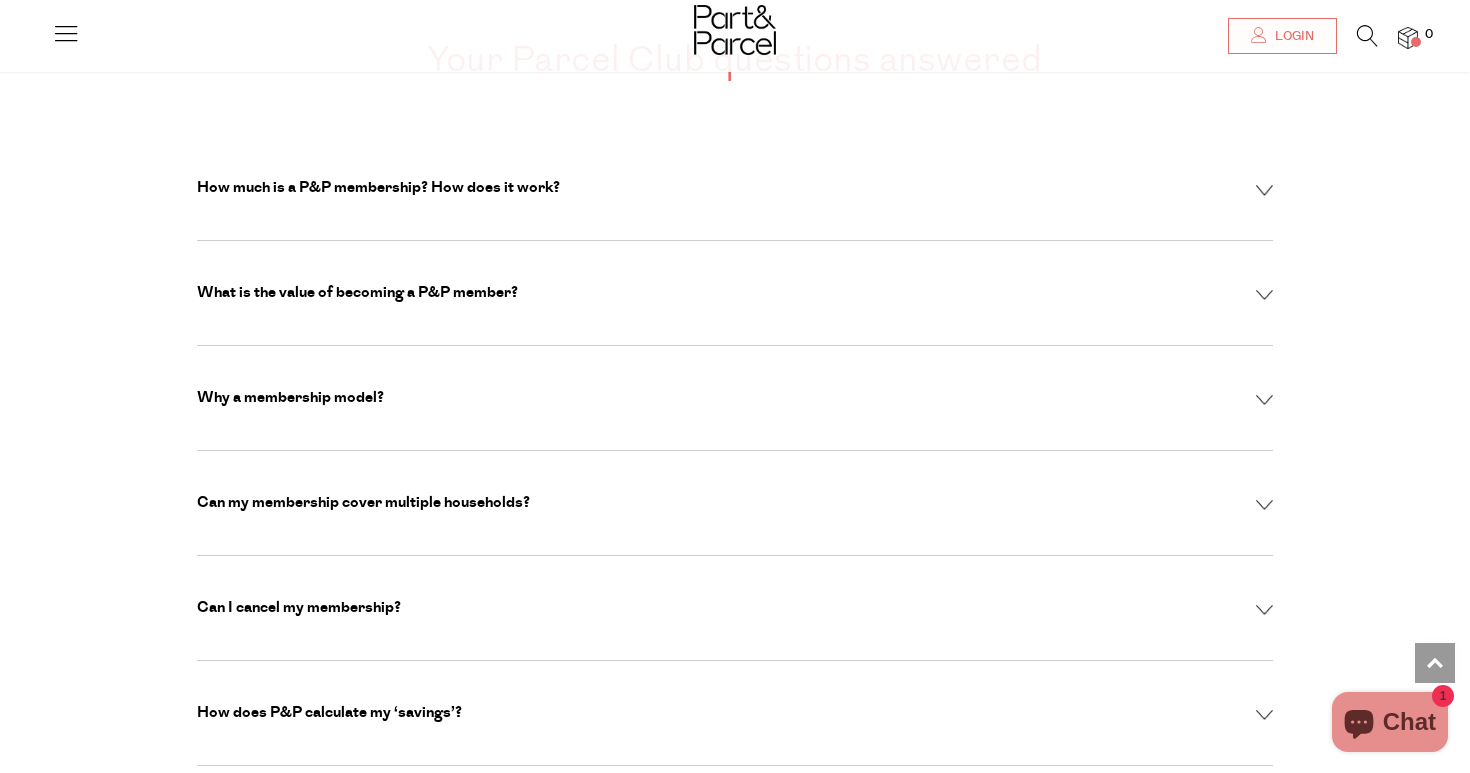 scroll, scrollTop: 6313, scrollLeft: 0, axis: vertical 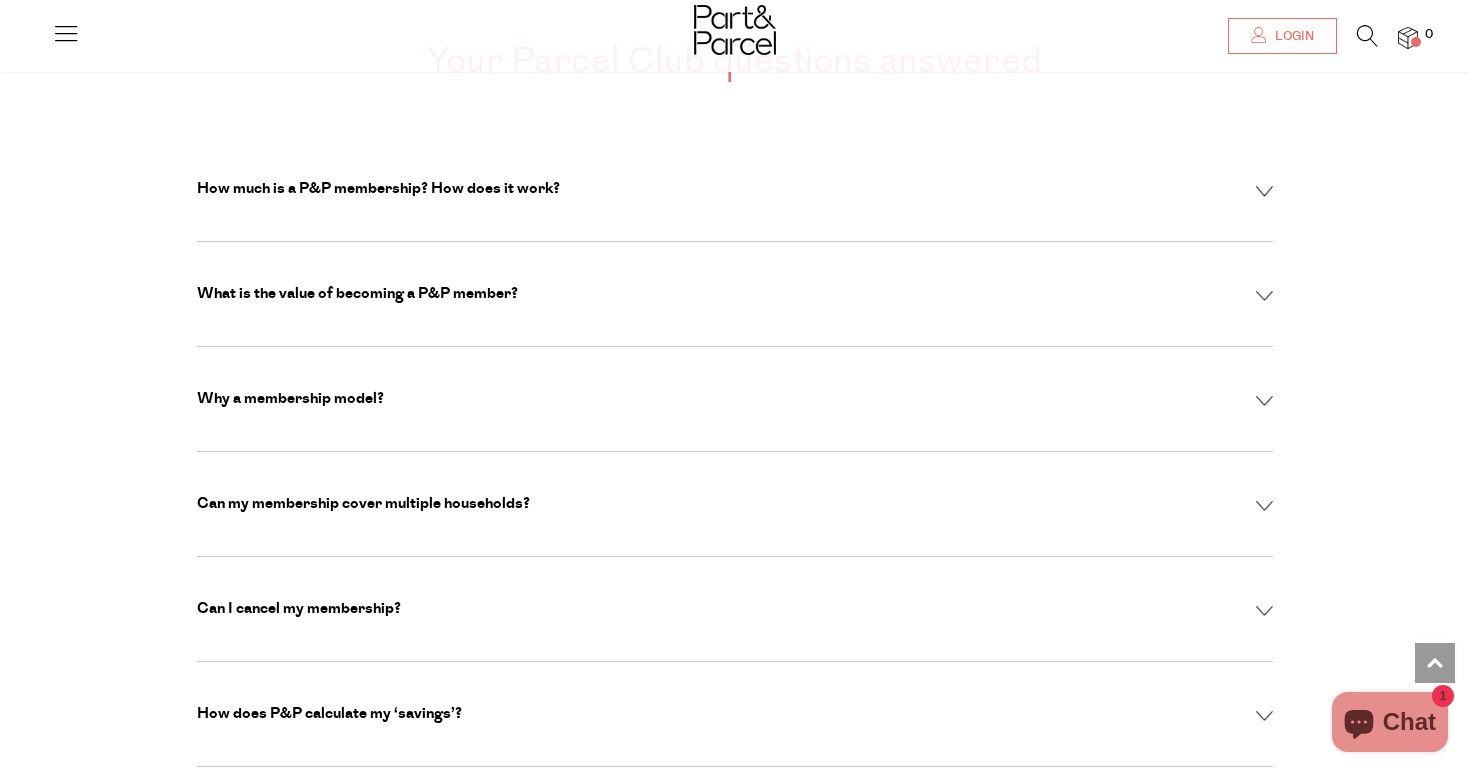 click at bounding box center [1264, 401] 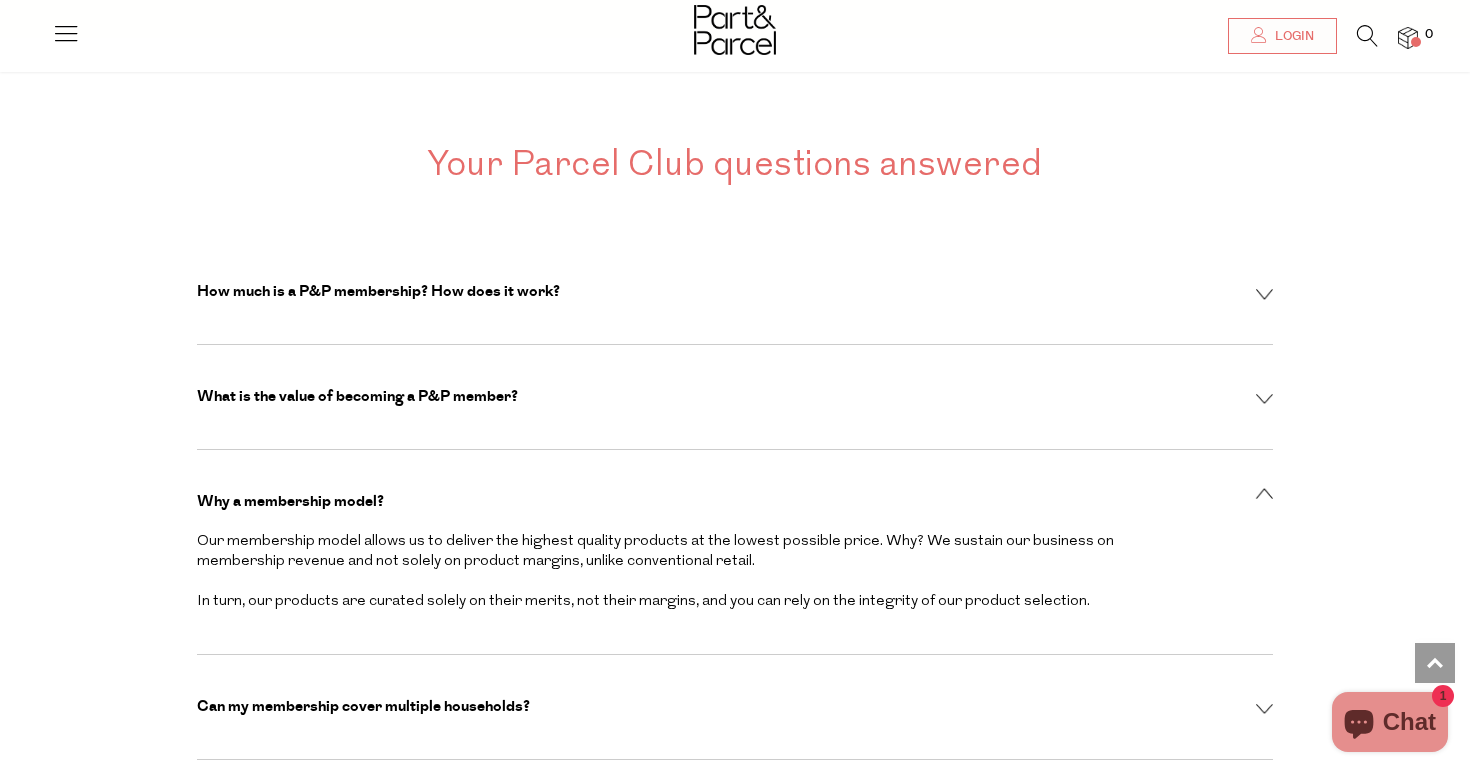 scroll, scrollTop: 6209, scrollLeft: 0, axis: vertical 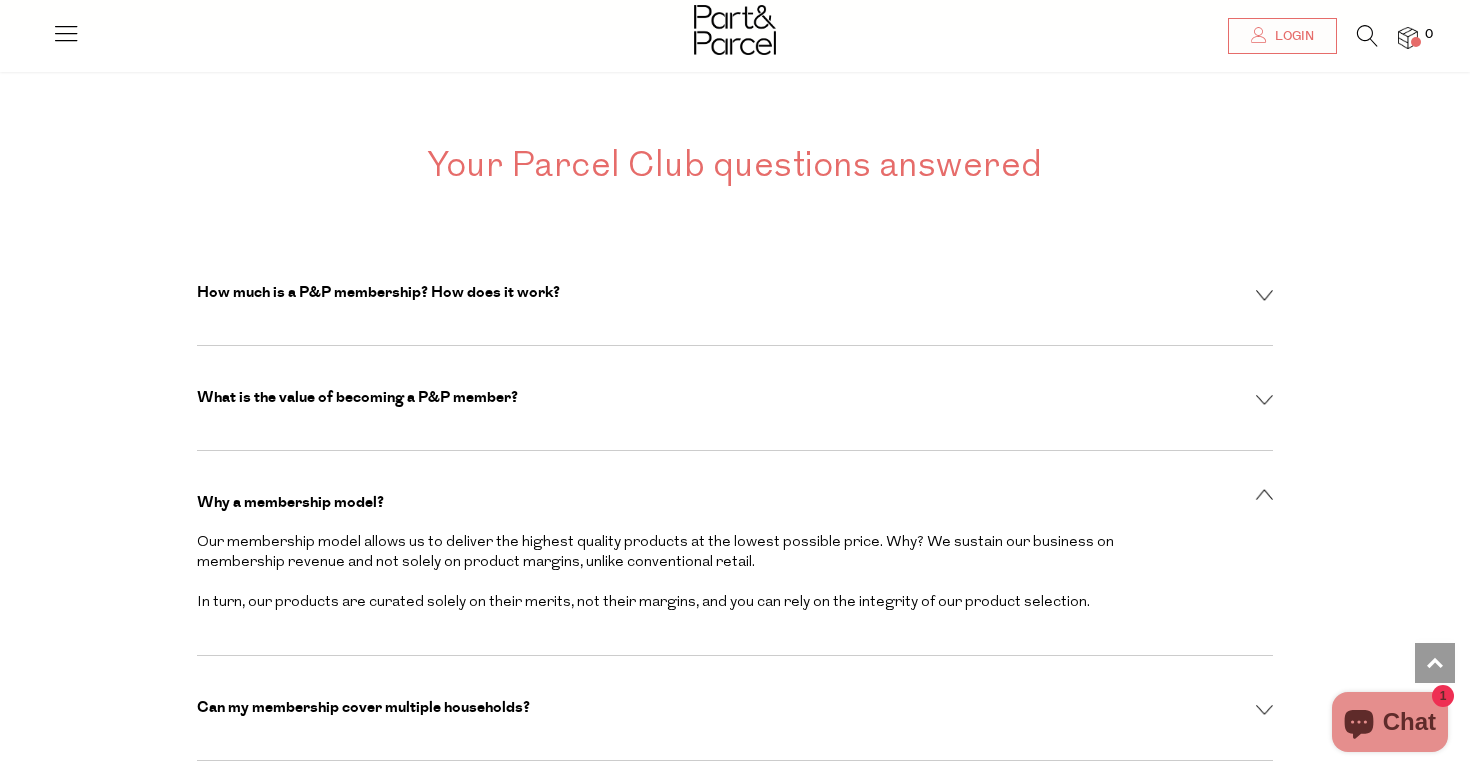 click at bounding box center [1264, 400] 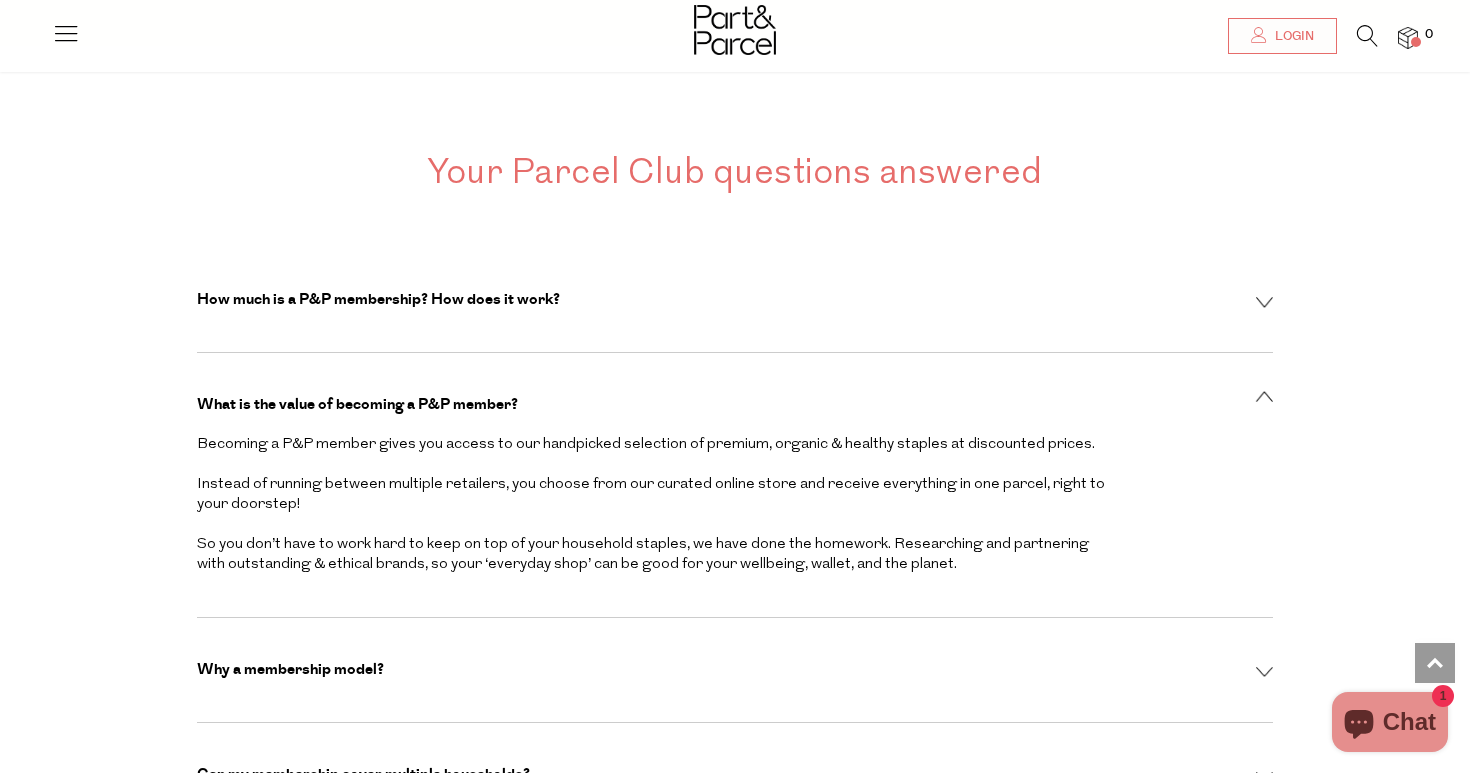 scroll, scrollTop: 6196, scrollLeft: 0, axis: vertical 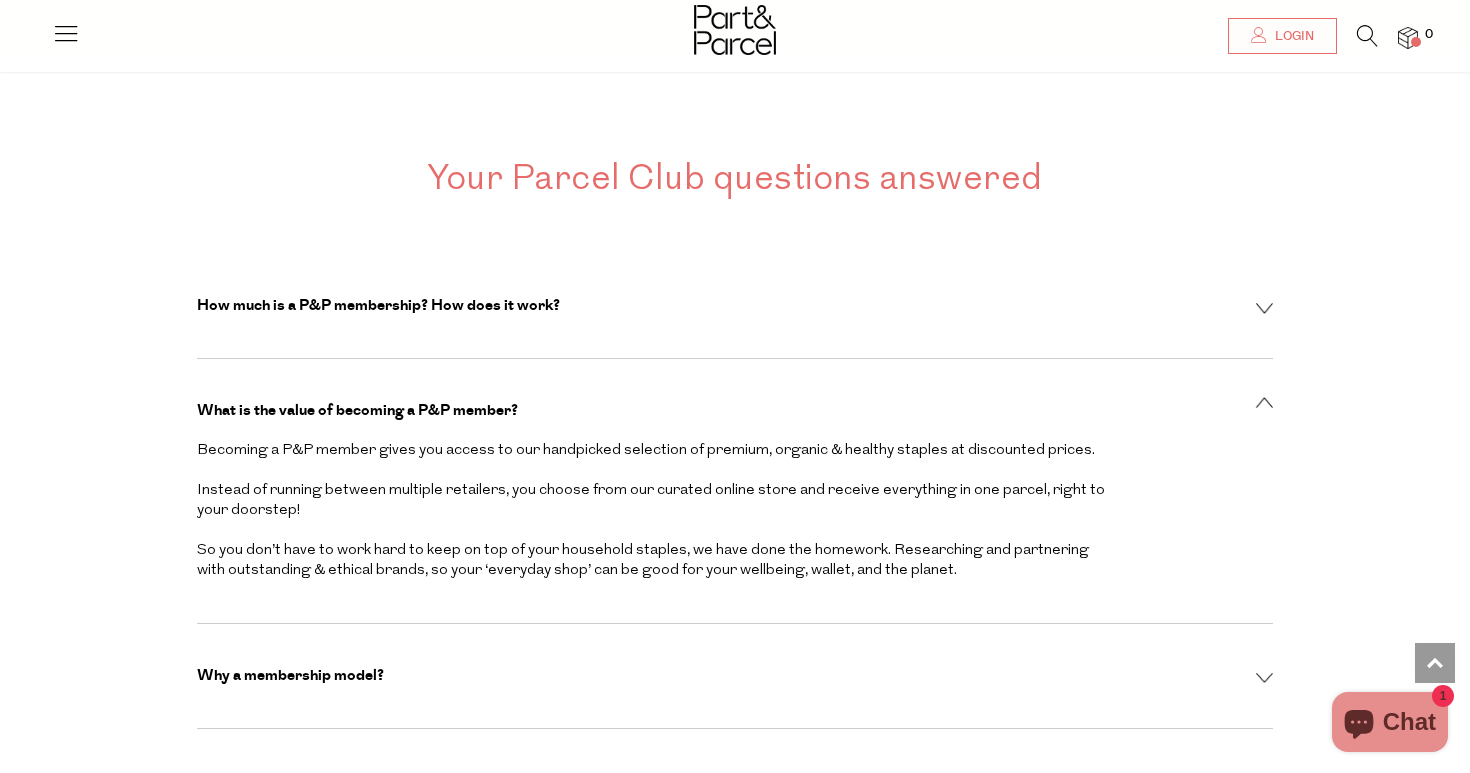 click on "How much is a P&P membership? How does it work?
Your $49 annual membership (just $2.50 per month) allows us to keep prices up to 30% lower than other retailers. By the time you’ve spent around $190 on your everyday shop, you should have covered the cost of your membership in savings. Your membership will automatically renew after 12 months unless you change your mind. You will also receive a reminder email a day before your free trial ends." at bounding box center (735, 306) 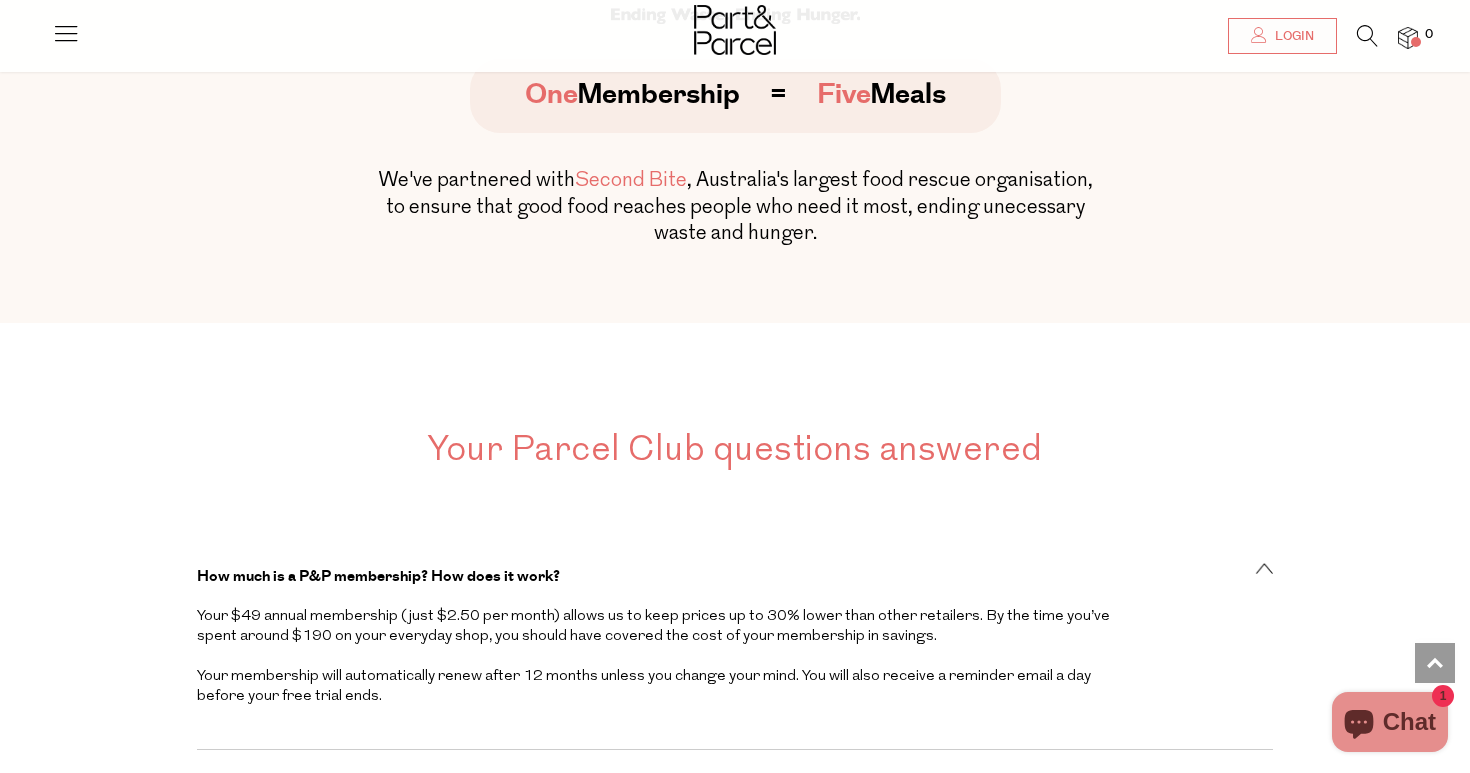 scroll, scrollTop: 5541, scrollLeft: 0, axis: vertical 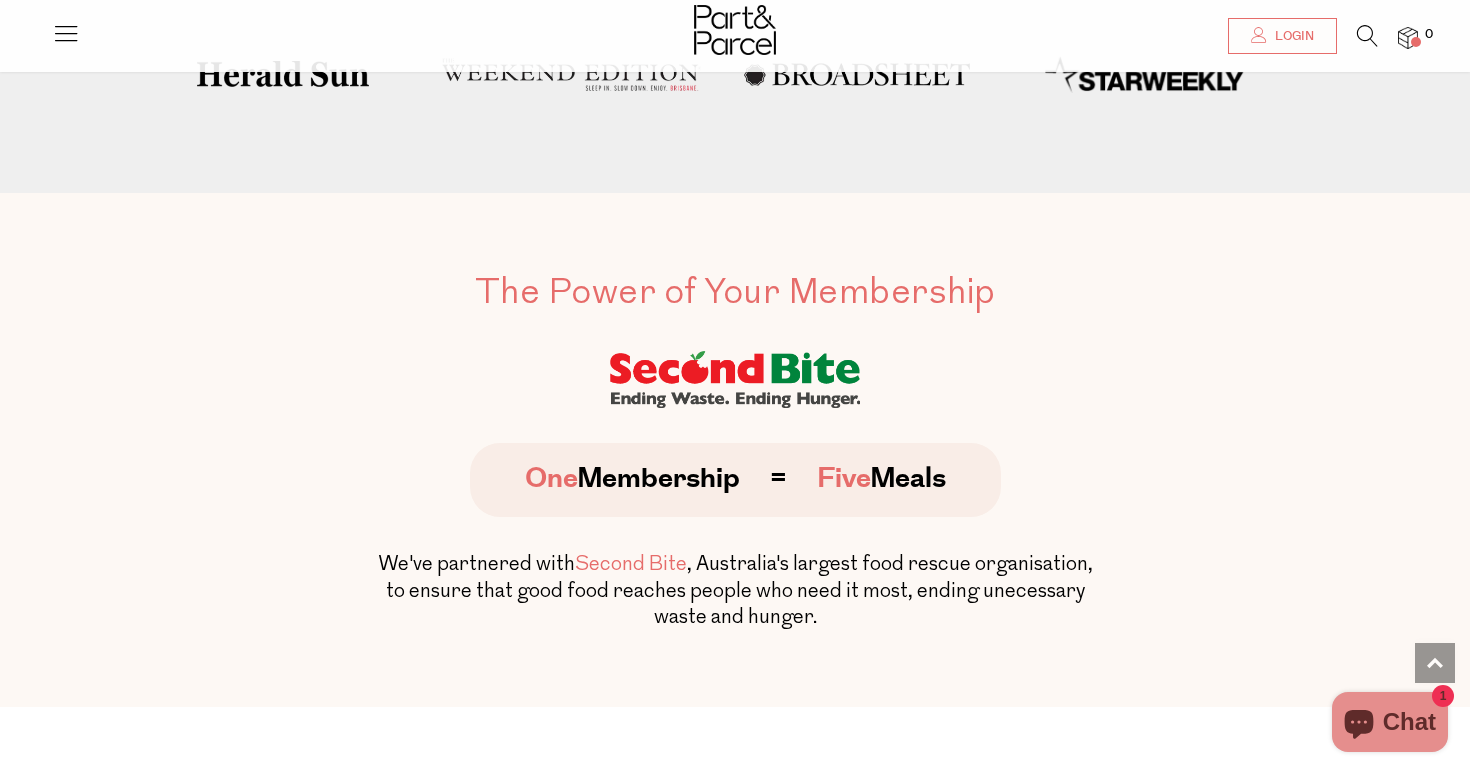 click at bounding box center (66, 33) 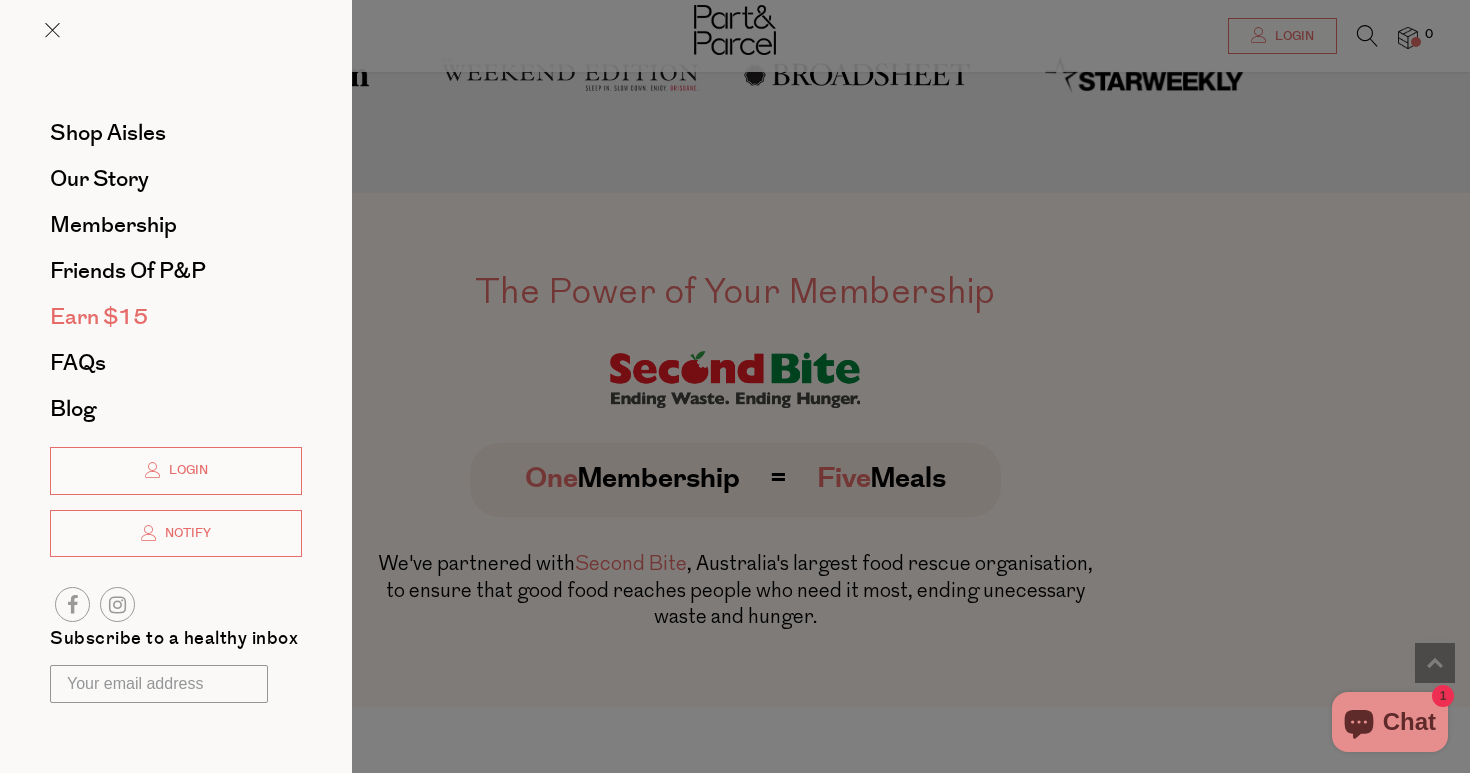 click on "Earn $15" at bounding box center [99, 317] 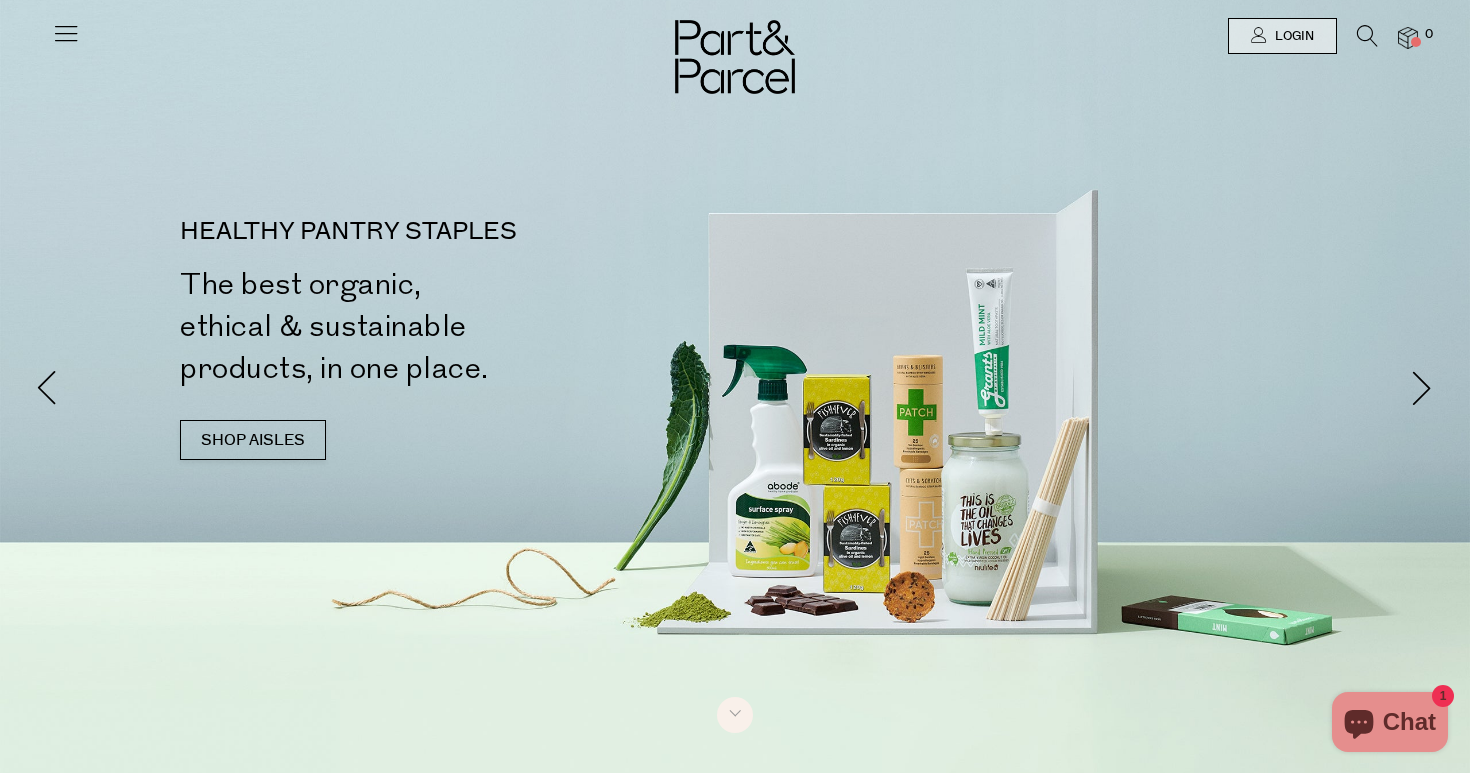 scroll, scrollTop: 0, scrollLeft: 0, axis: both 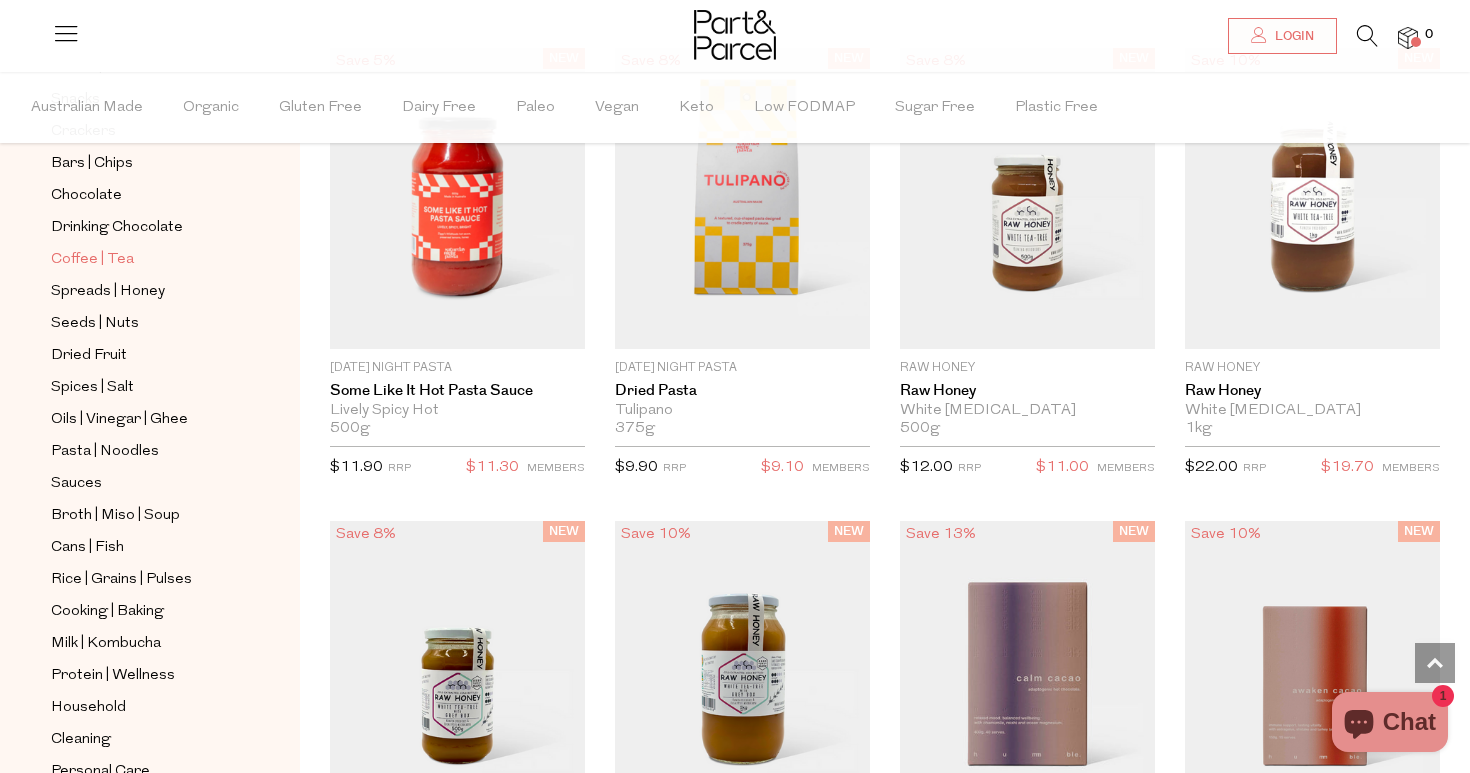 click on "Coffee | Tea" at bounding box center (92, 260) 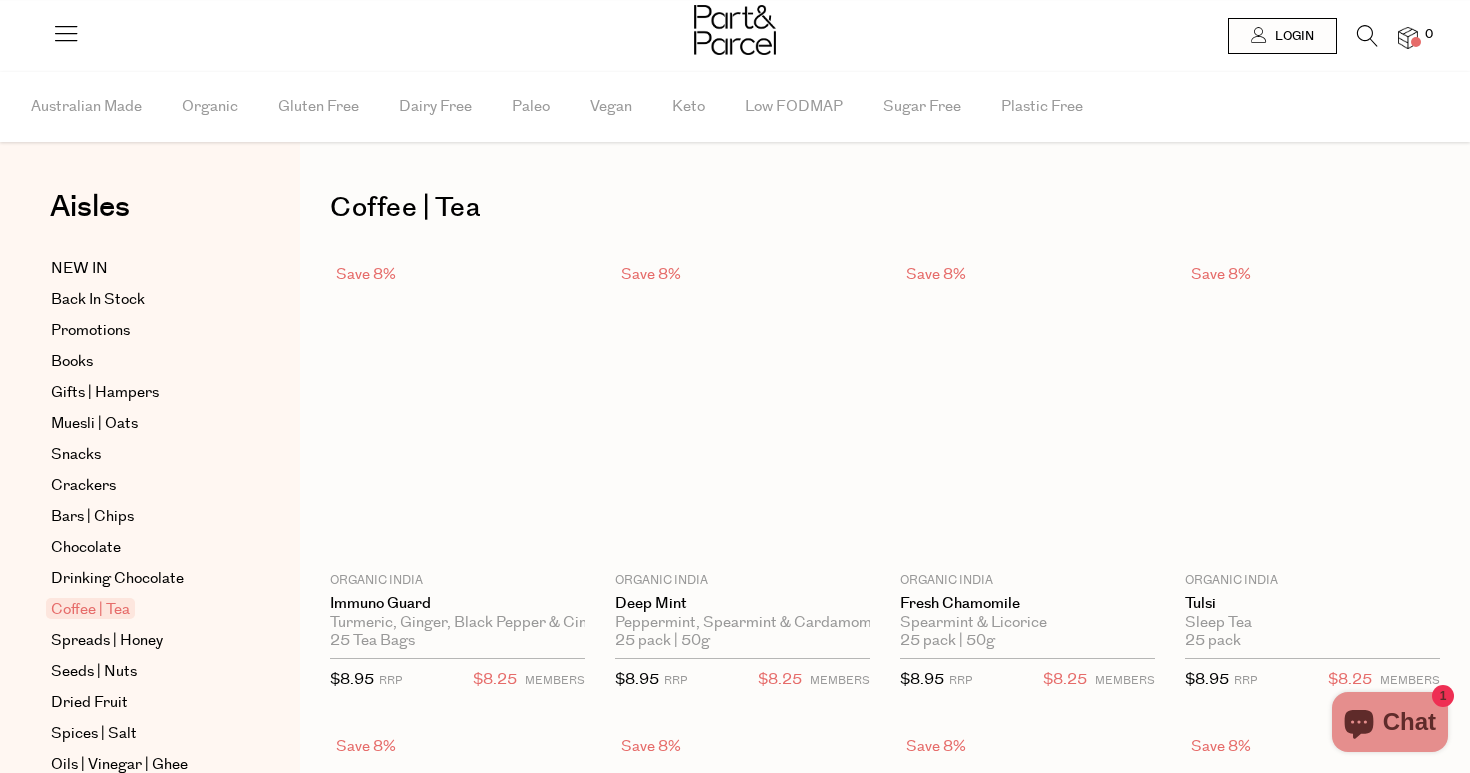 scroll, scrollTop: 0, scrollLeft: 0, axis: both 